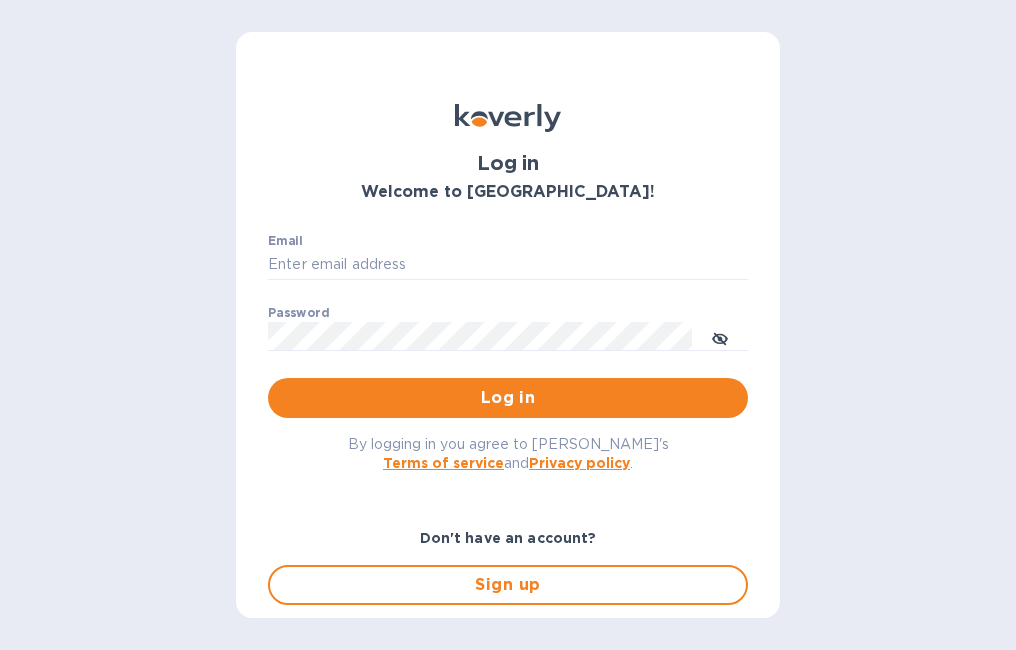 scroll, scrollTop: 0, scrollLeft: 0, axis: both 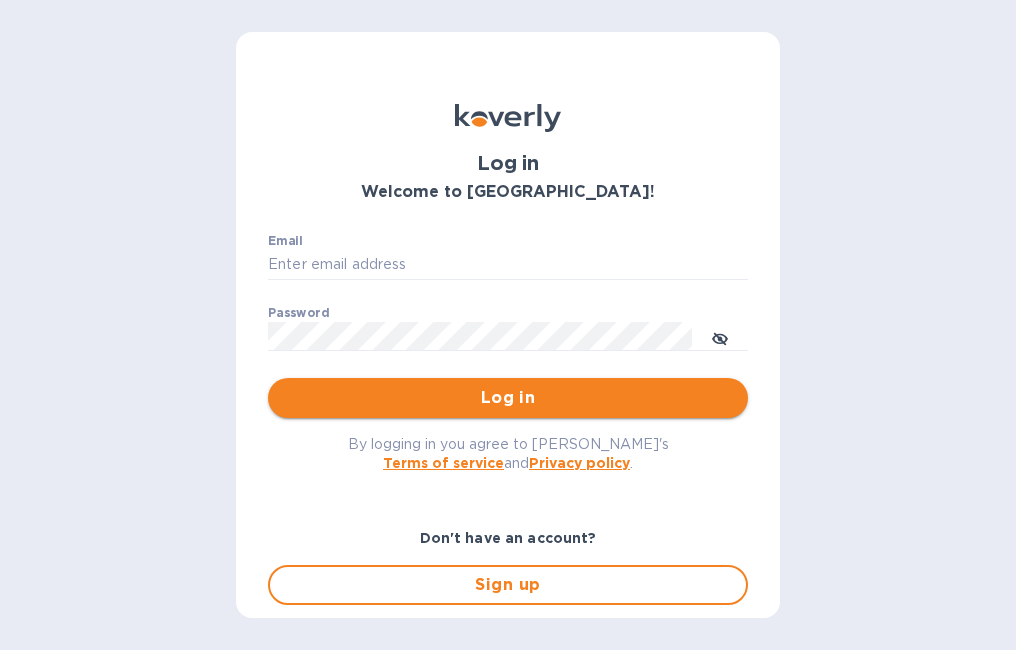 type on "[EMAIL_ADDRESS][DOMAIN_NAME]" 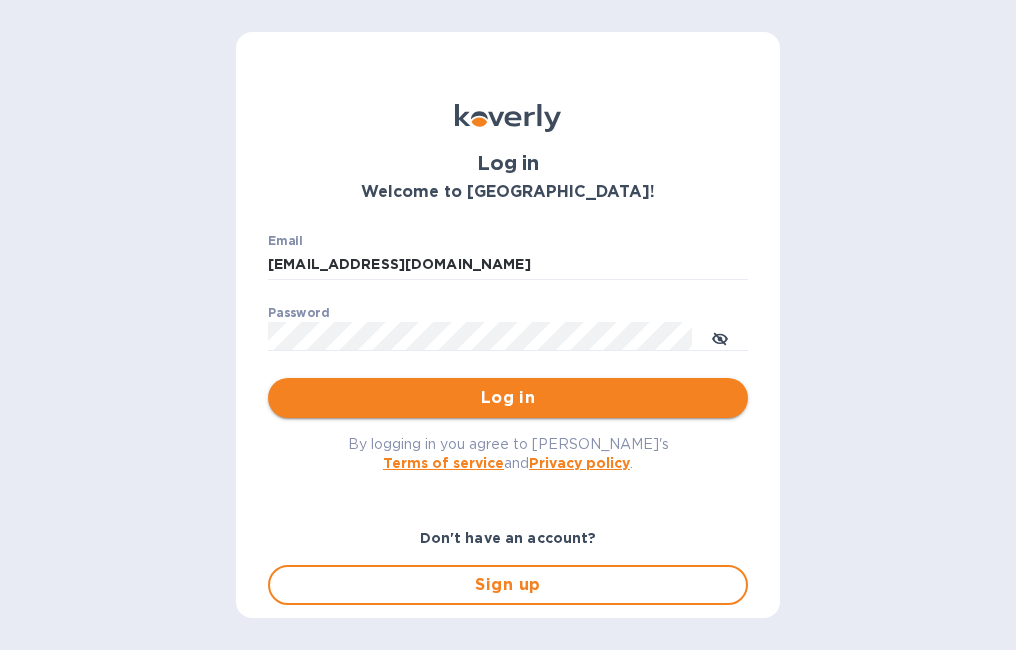 click on "Log in" at bounding box center (508, 398) 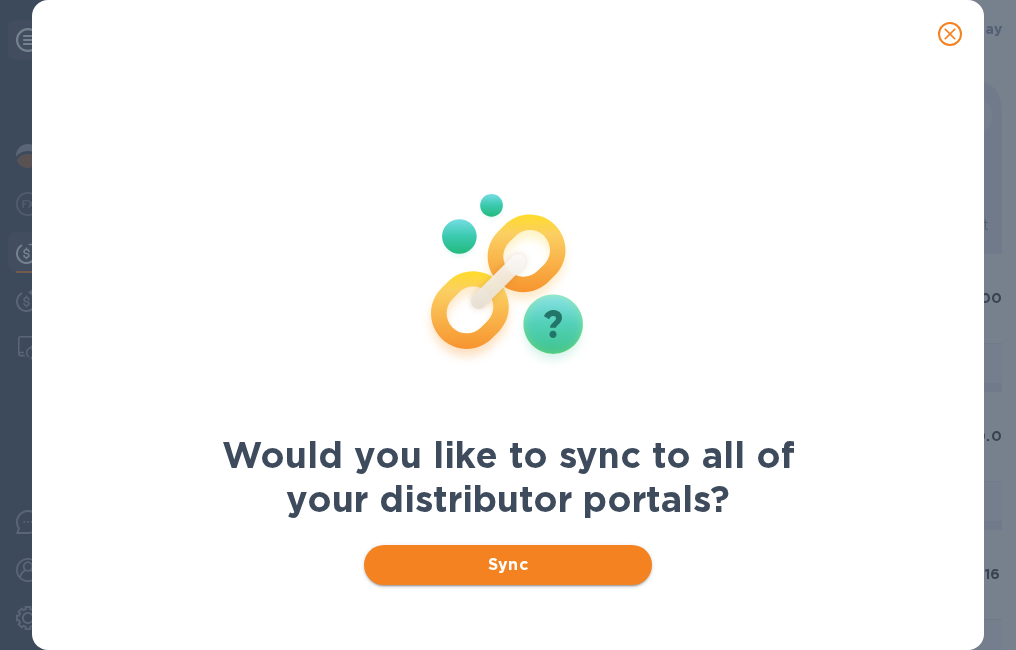 click on "Sync" at bounding box center (508, 565) 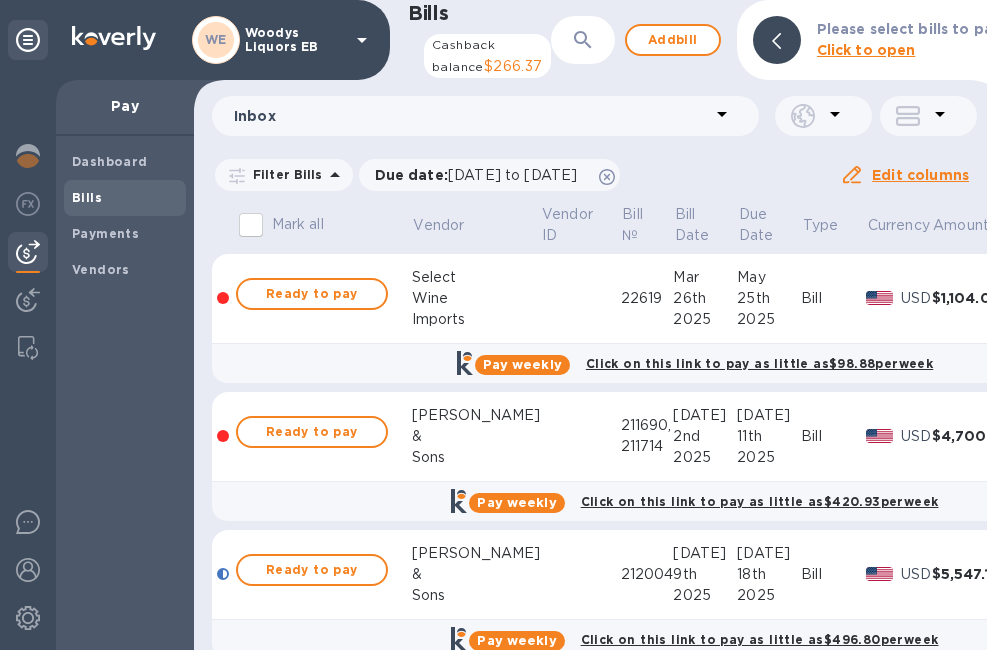 click at bounding box center [583, 40] 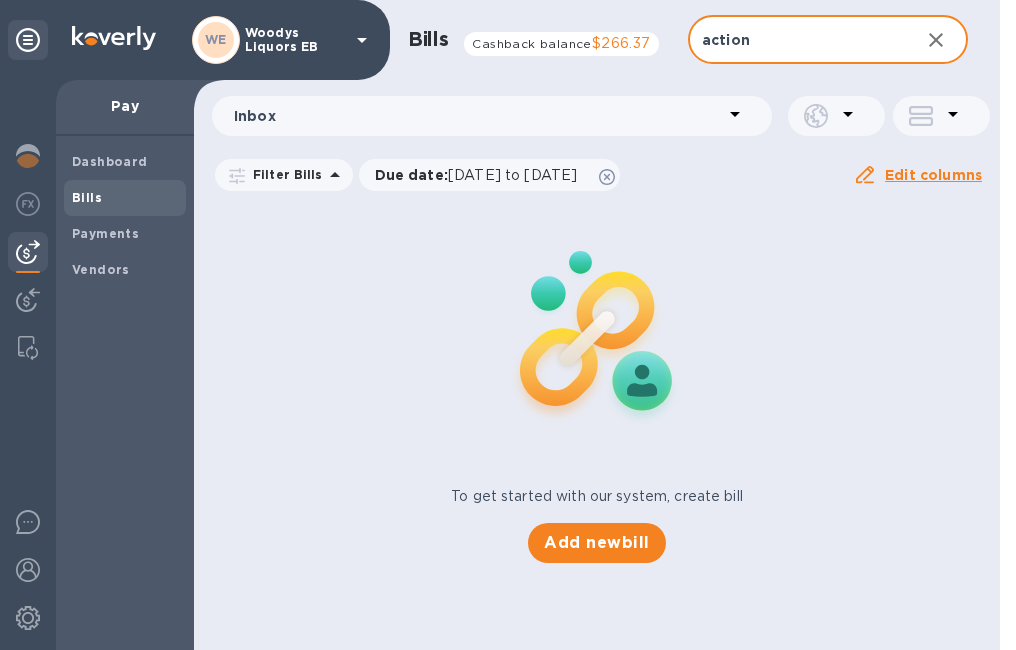 type on "action" 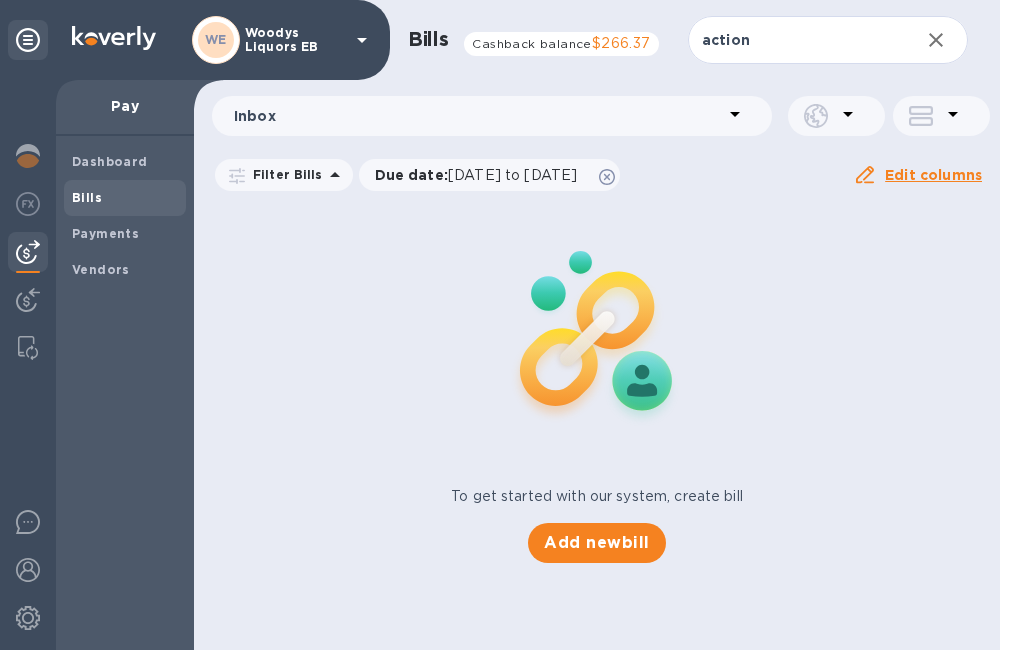 click on "Edit columns" at bounding box center [933, 175] 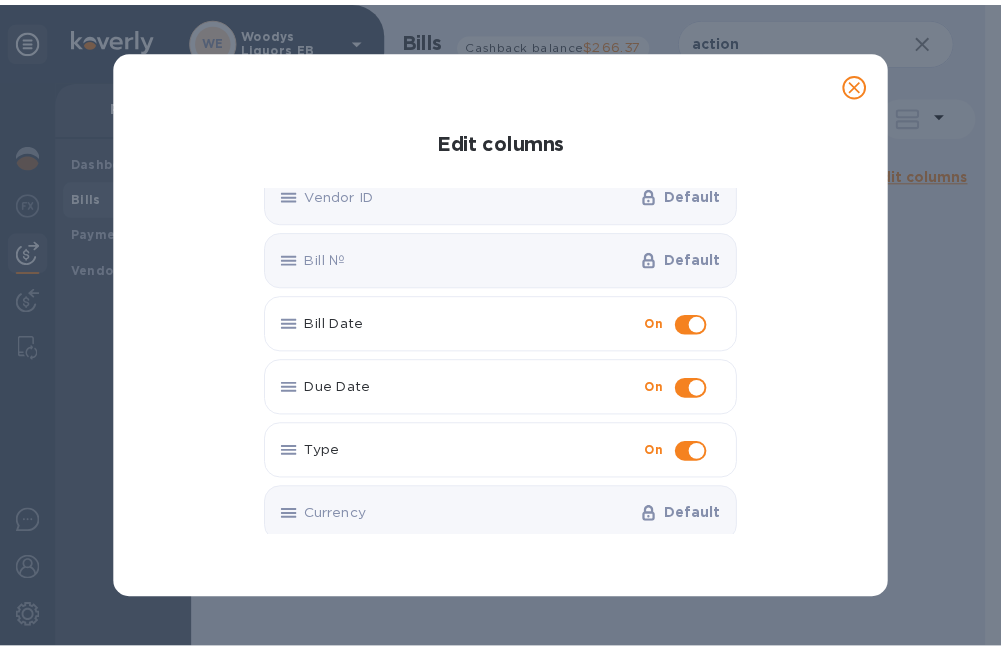 scroll, scrollTop: 0, scrollLeft: 0, axis: both 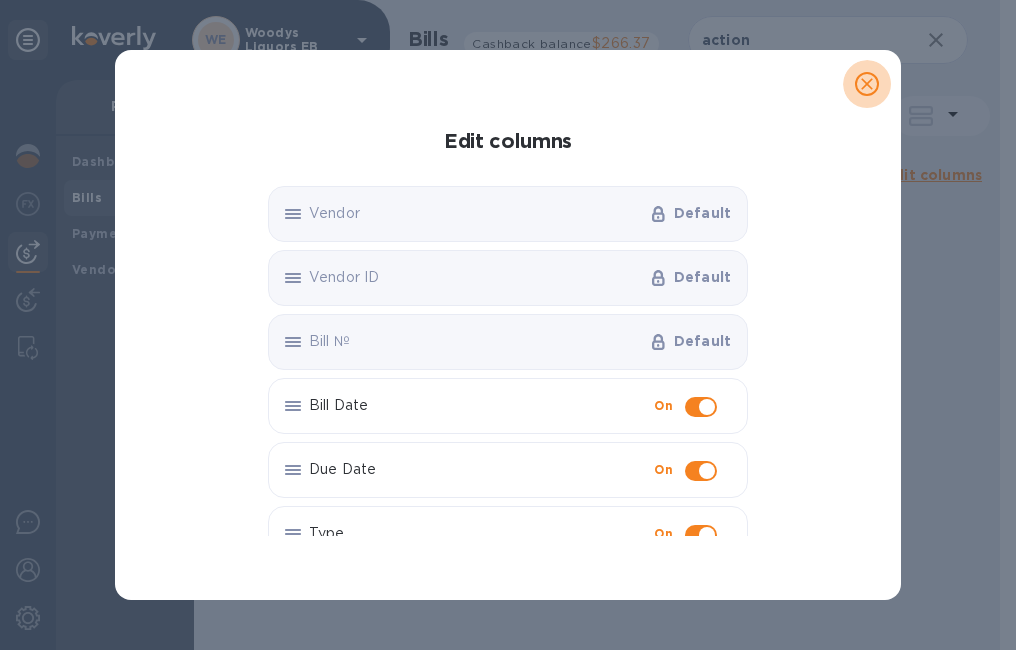 click 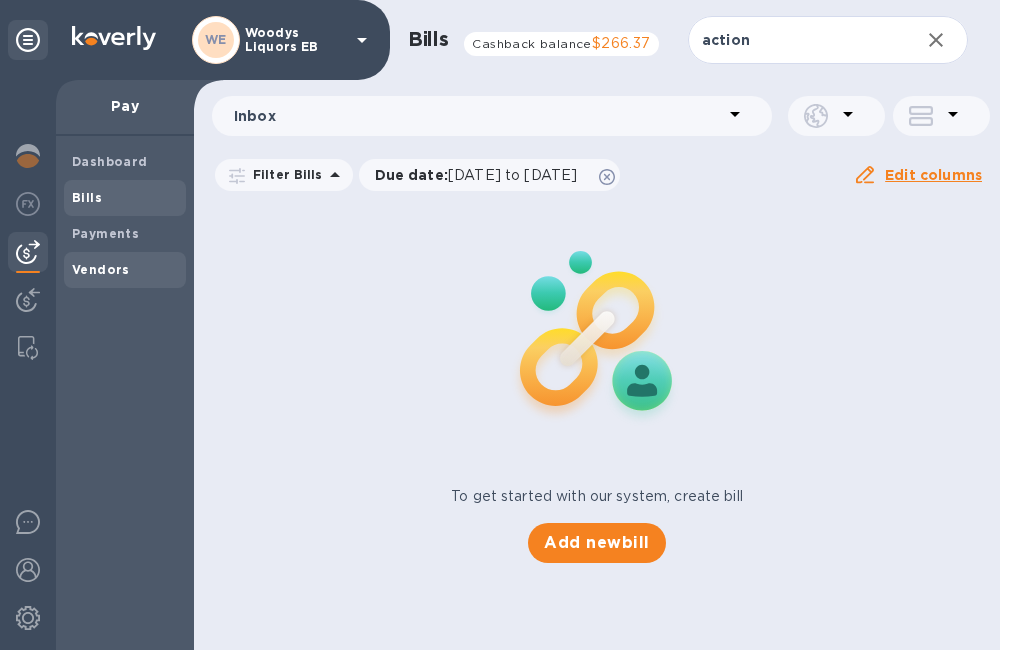 click on "Vendors" at bounding box center (101, 269) 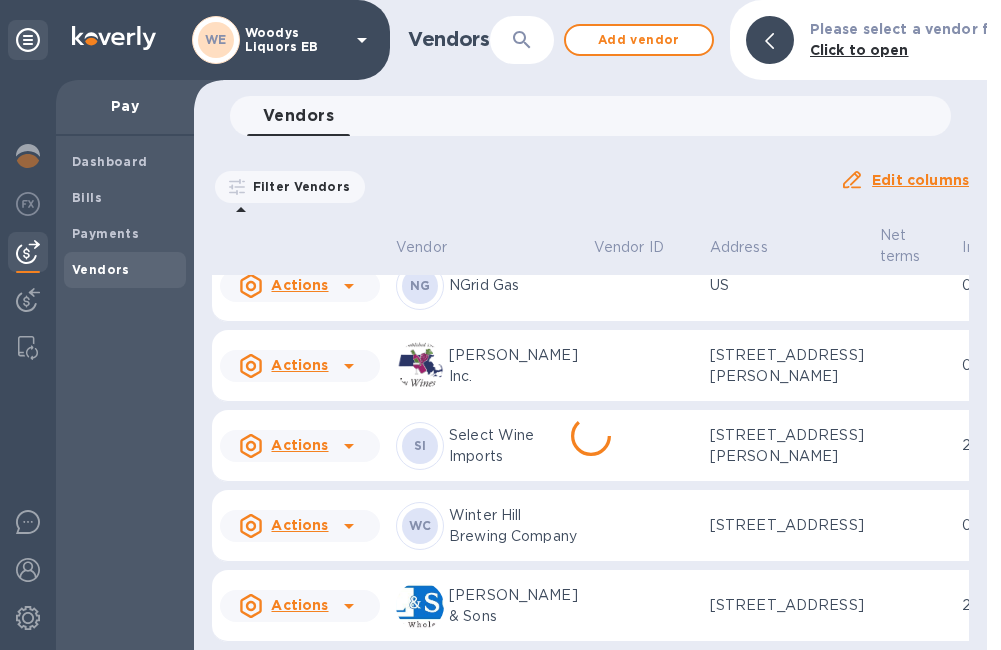 scroll, scrollTop: 1196, scrollLeft: 0, axis: vertical 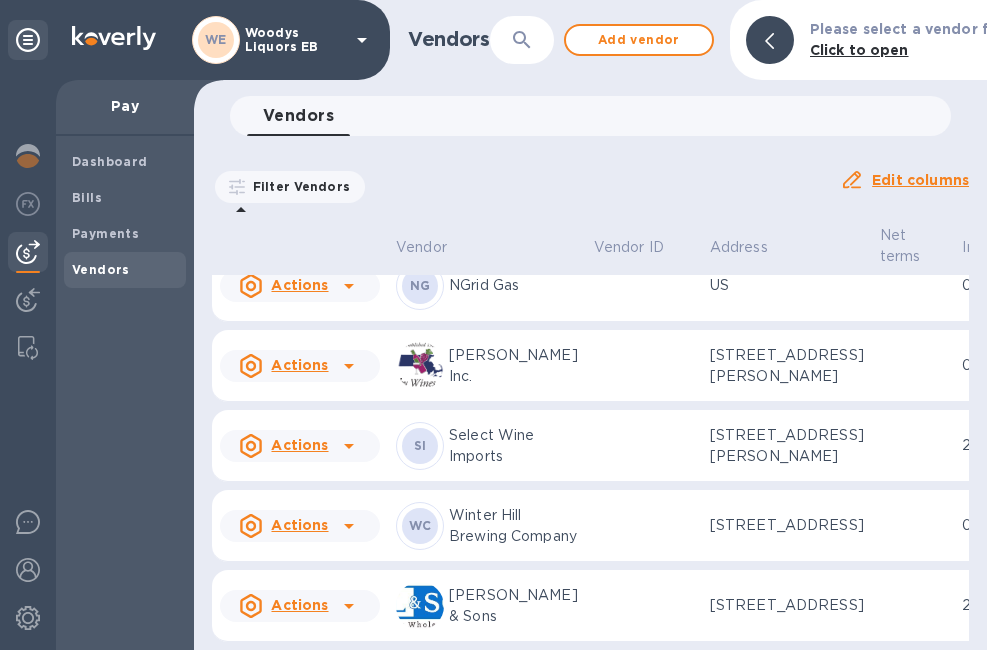 click 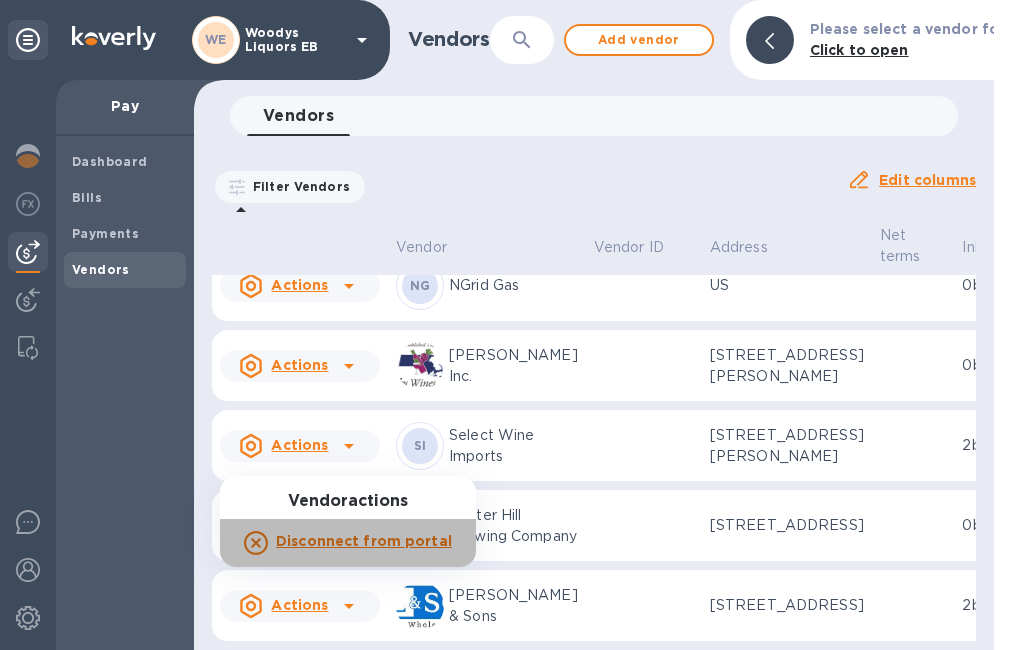click on "Disconnect from portal" at bounding box center [364, 541] 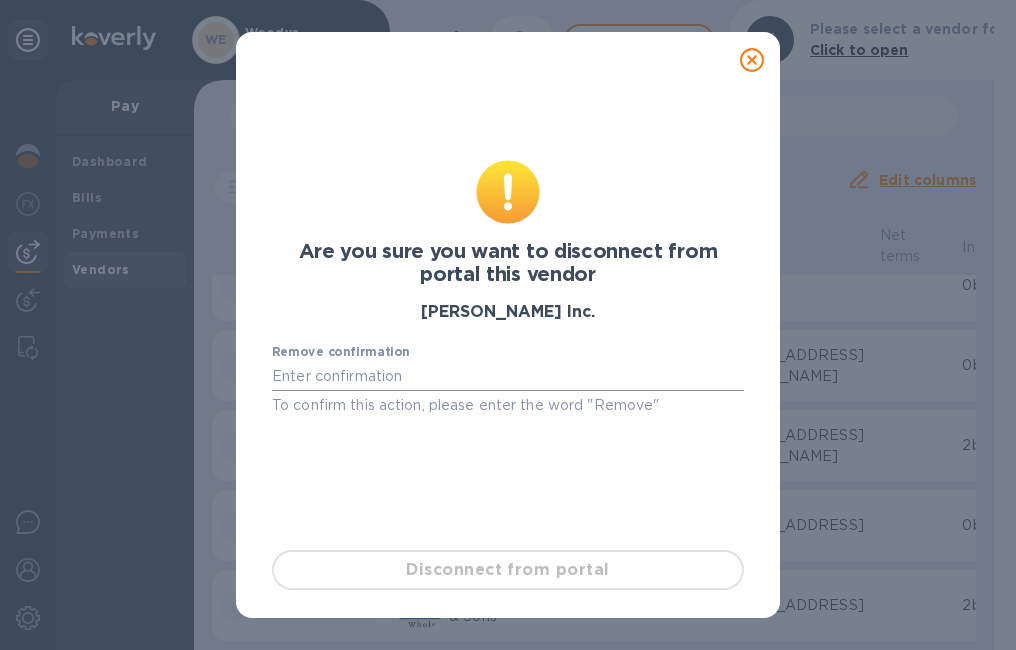 click at bounding box center [508, 376] 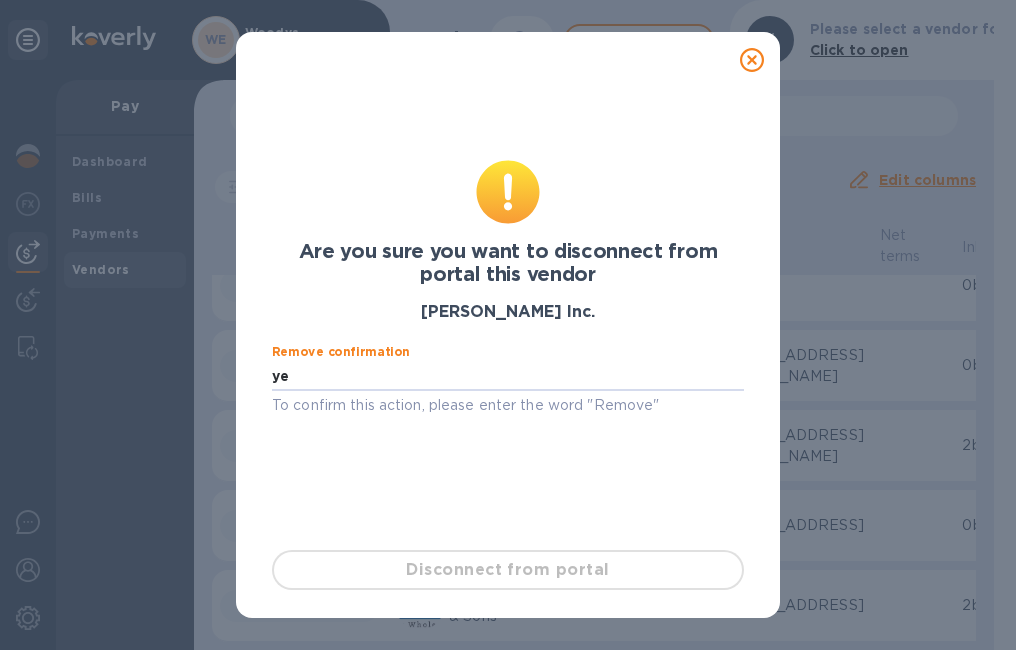 type on "y" 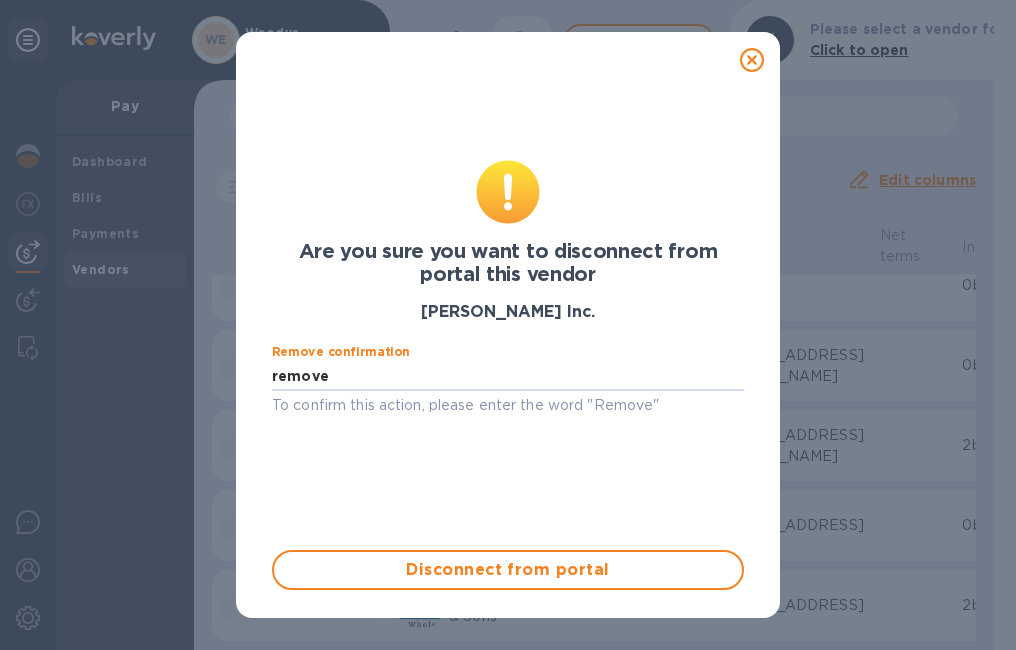 type on "remove" 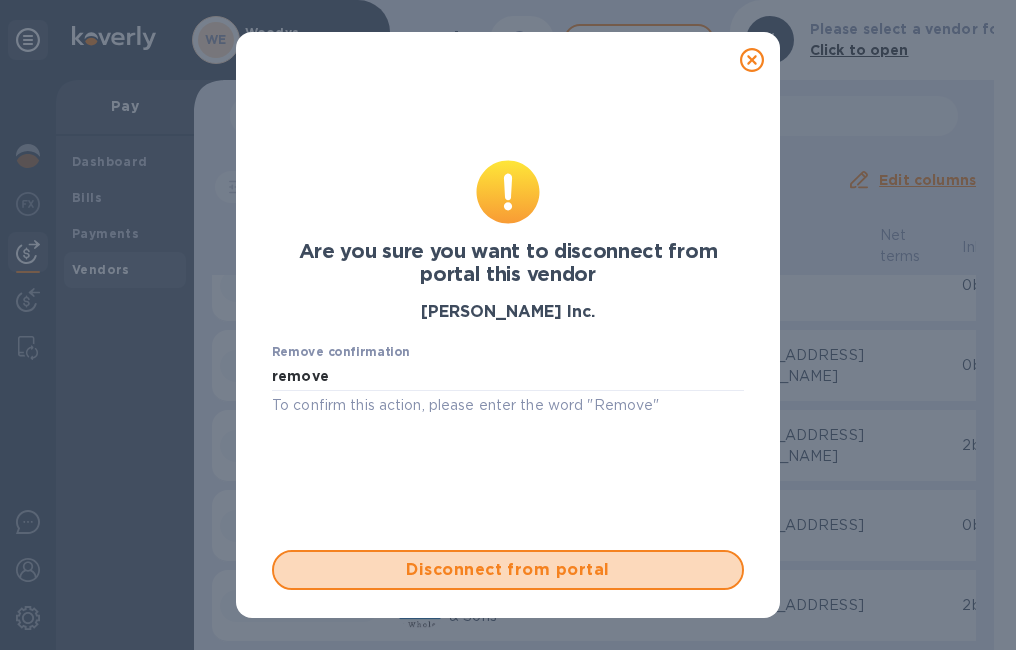 drag, startPoint x: 513, startPoint y: 573, endPoint x: 519, endPoint y: 564, distance: 10.816654 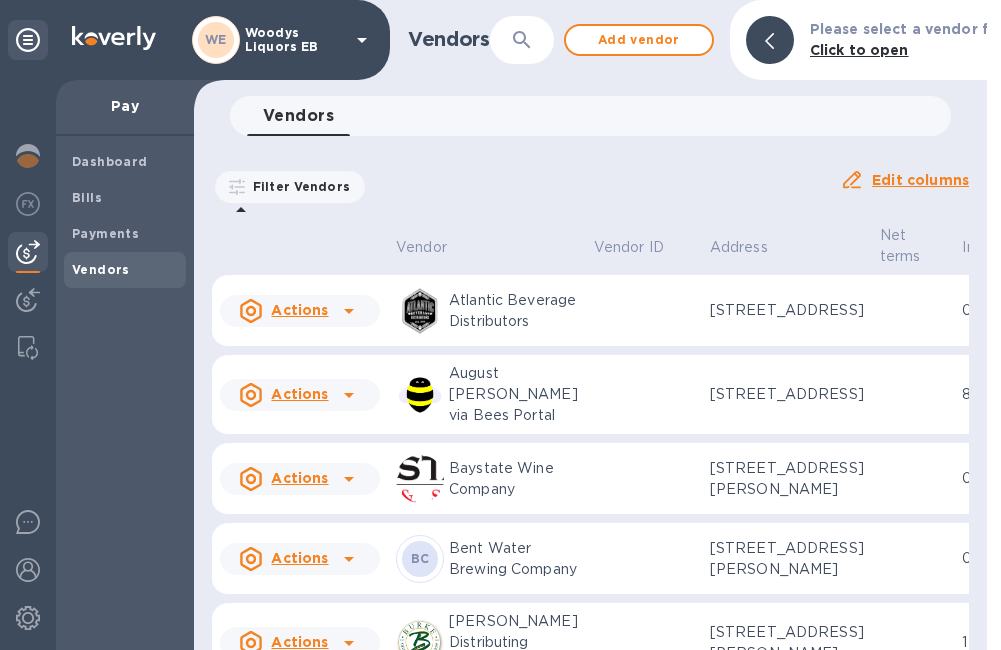 click 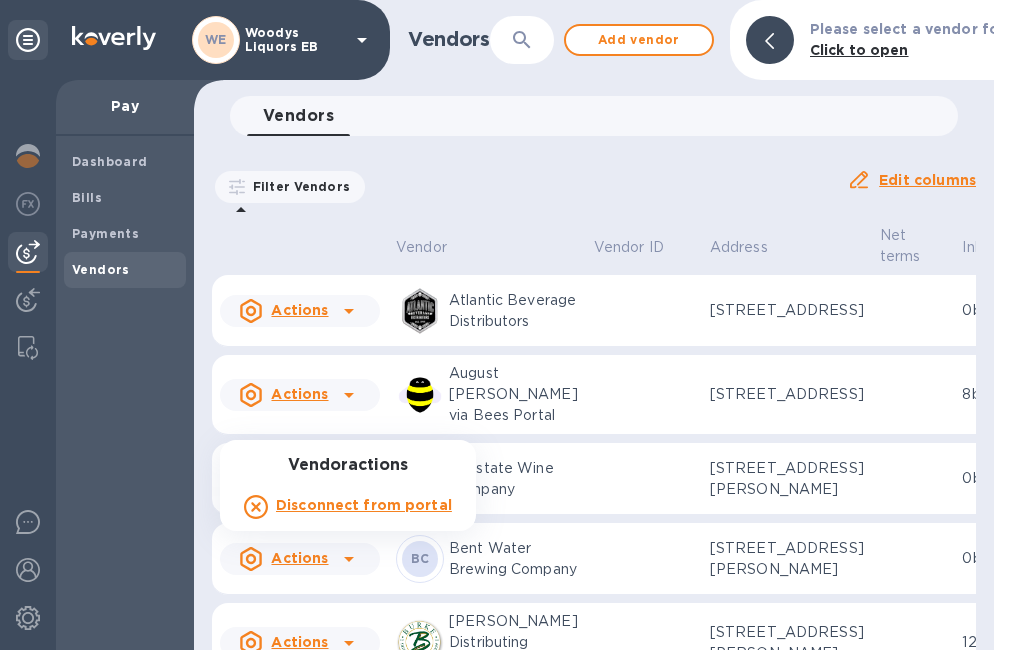 click on "Disconnect from portal" at bounding box center [364, 505] 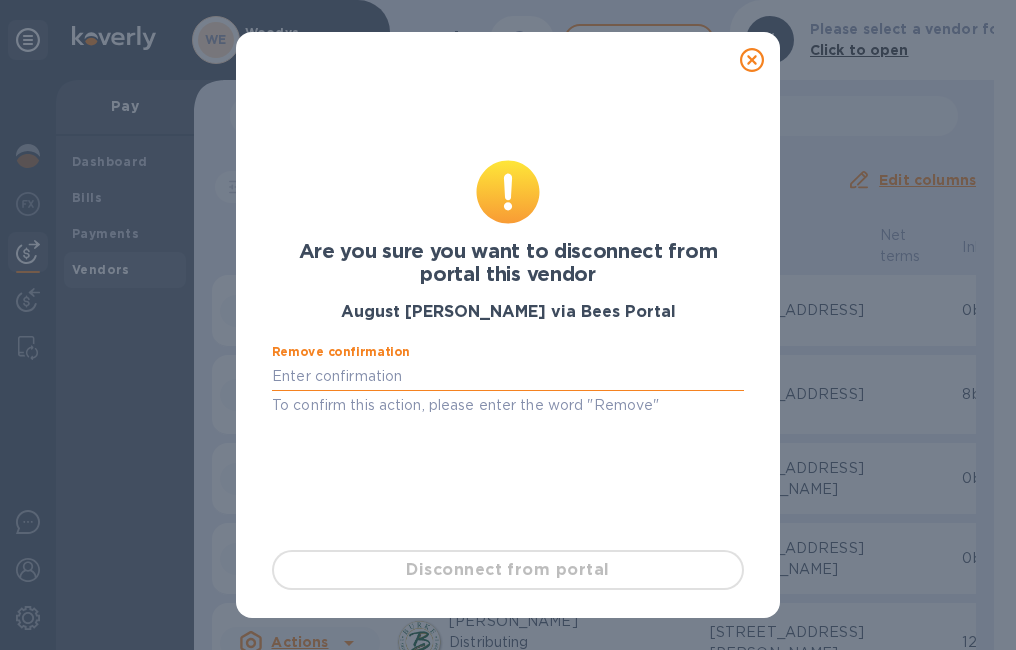 click at bounding box center [508, 376] 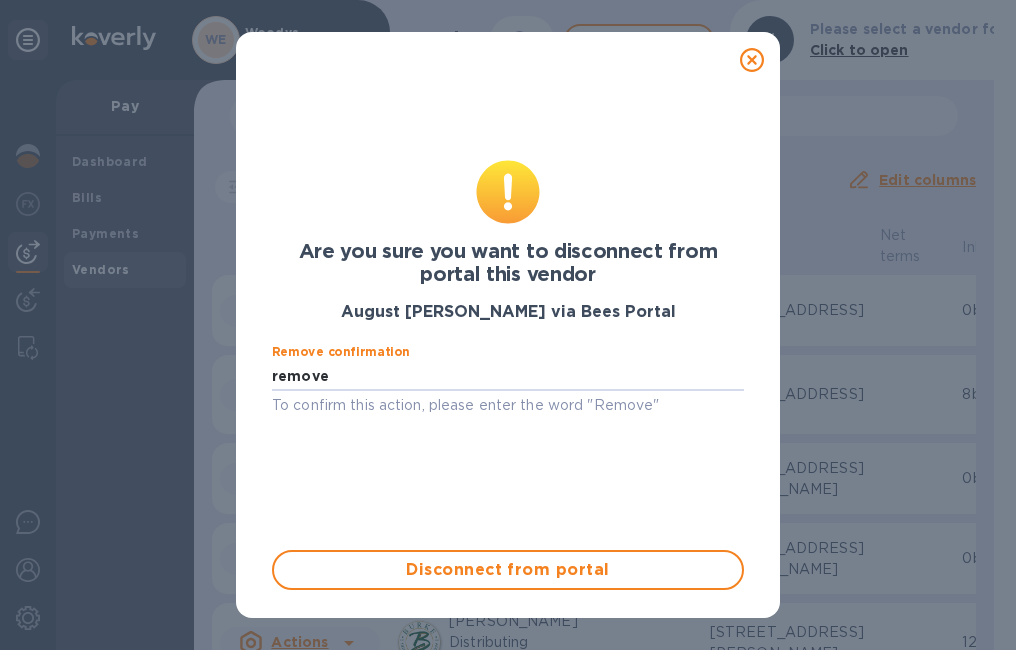 type on "remove" 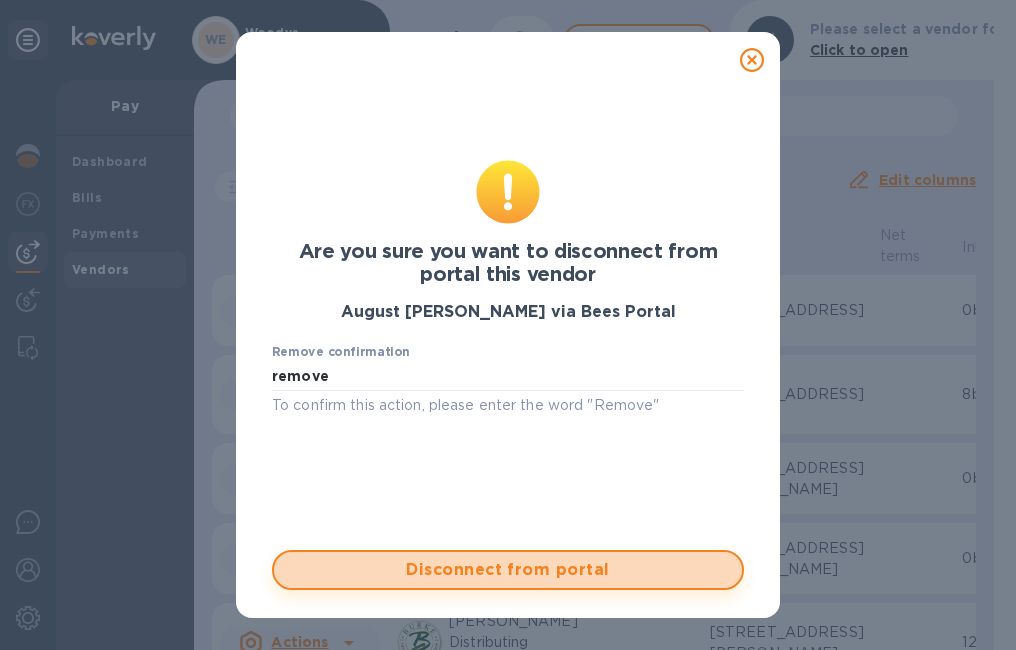 click on "Disconnect from portal" at bounding box center (508, 570) 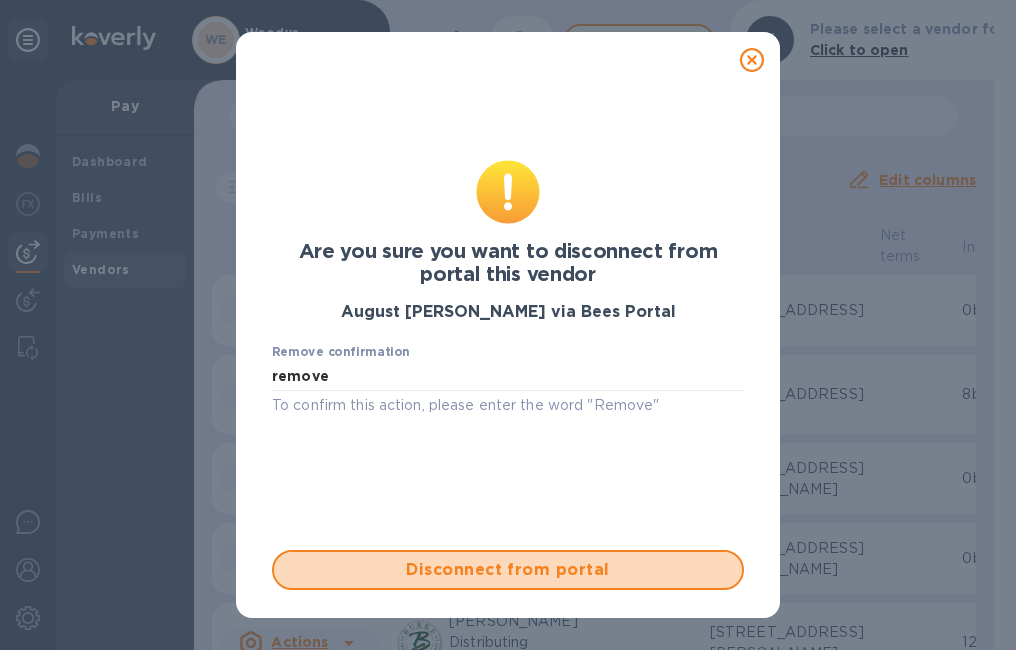 type 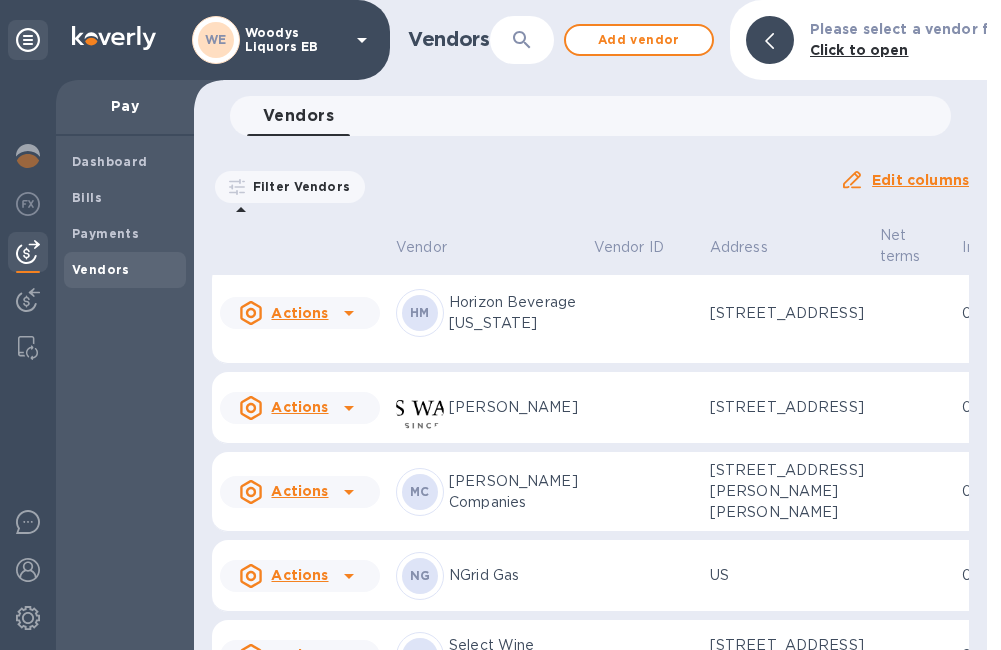 scroll, scrollTop: 800, scrollLeft: 0, axis: vertical 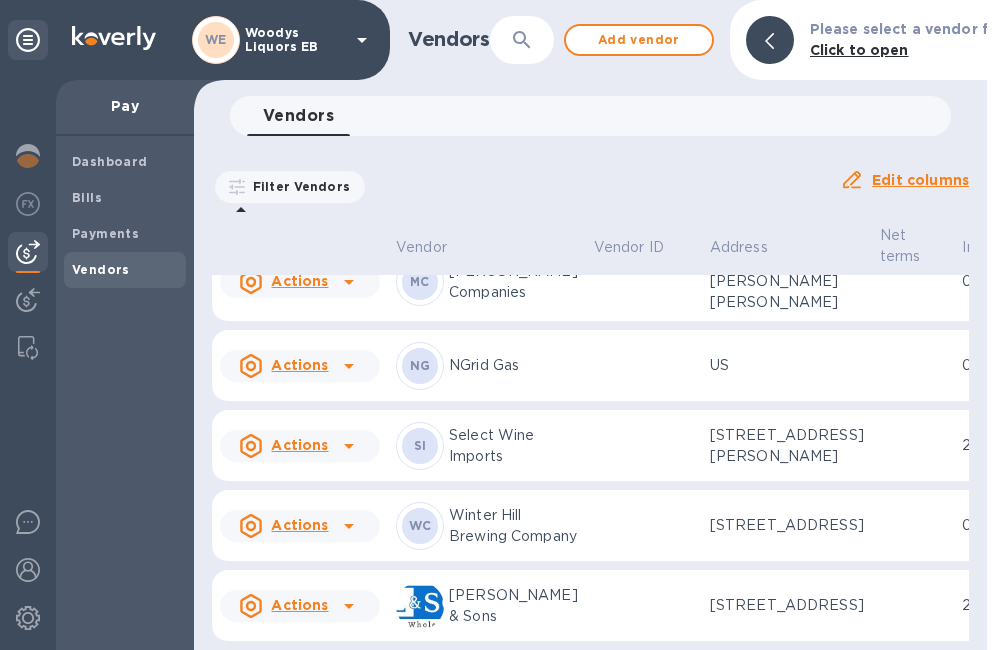 click 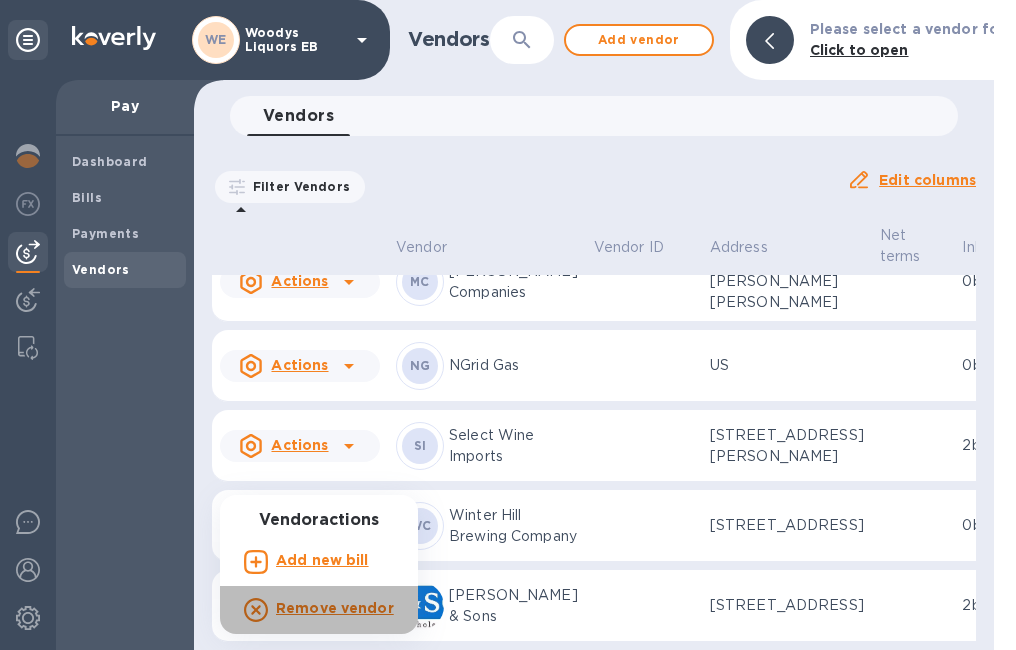 click on "Remove vendor" at bounding box center (335, 608) 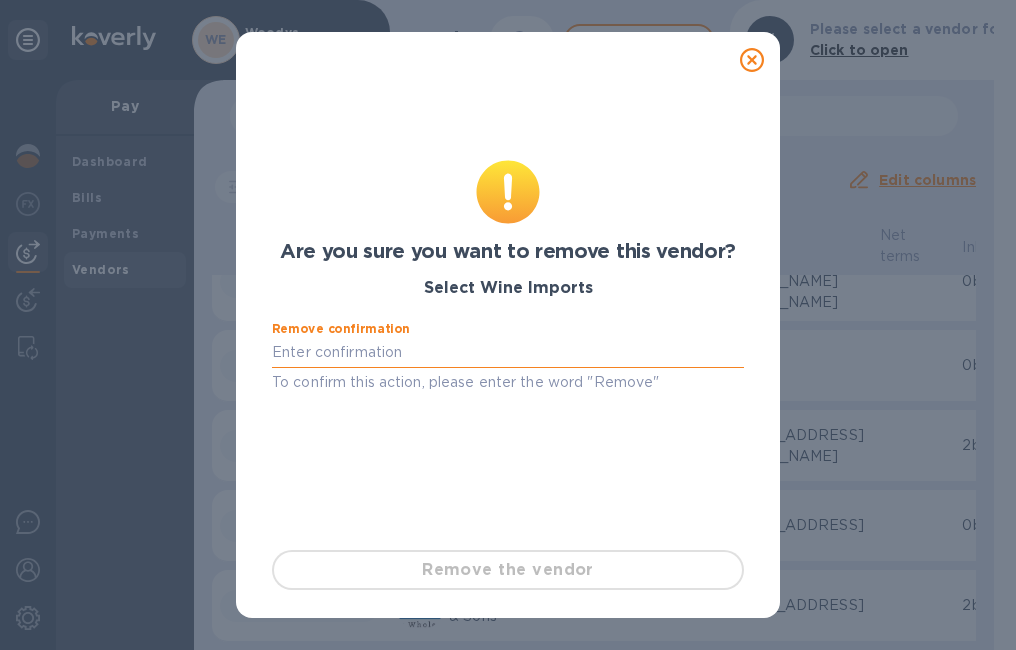 click at bounding box center (508, 353) 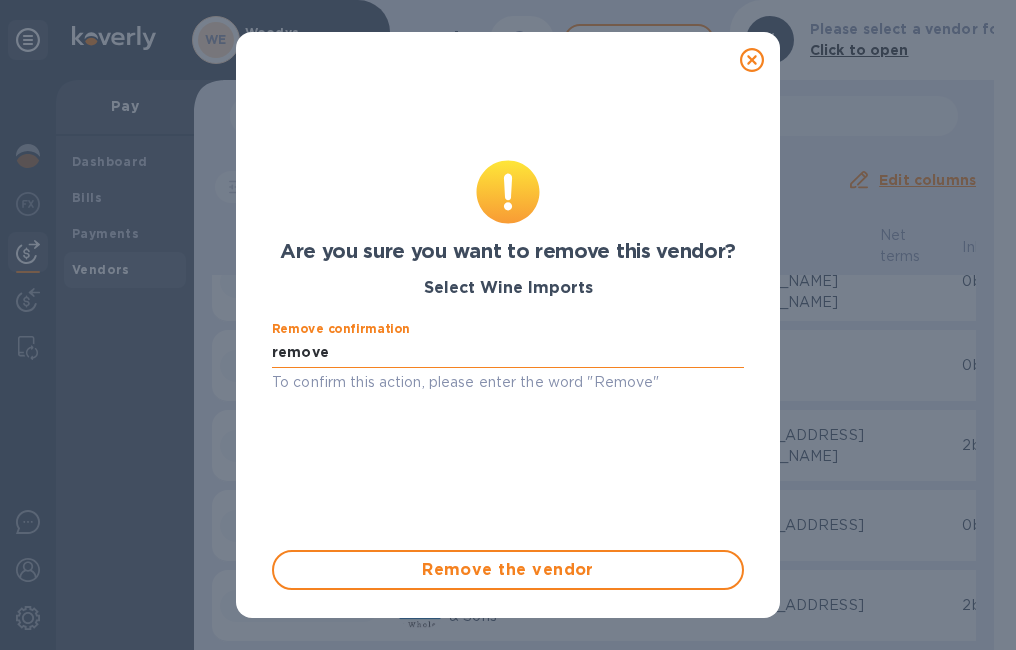 type on "remove" 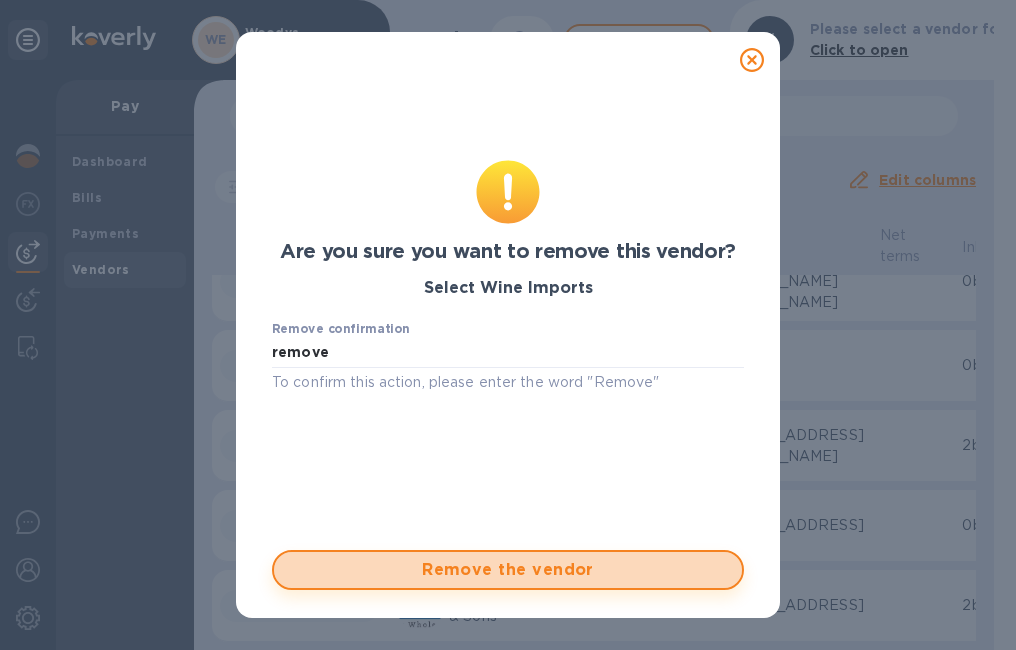 drag, startPoint x: 471, startPoint y: 564, endPoint x: 463, endPoint y: 586, distance: 23.409399 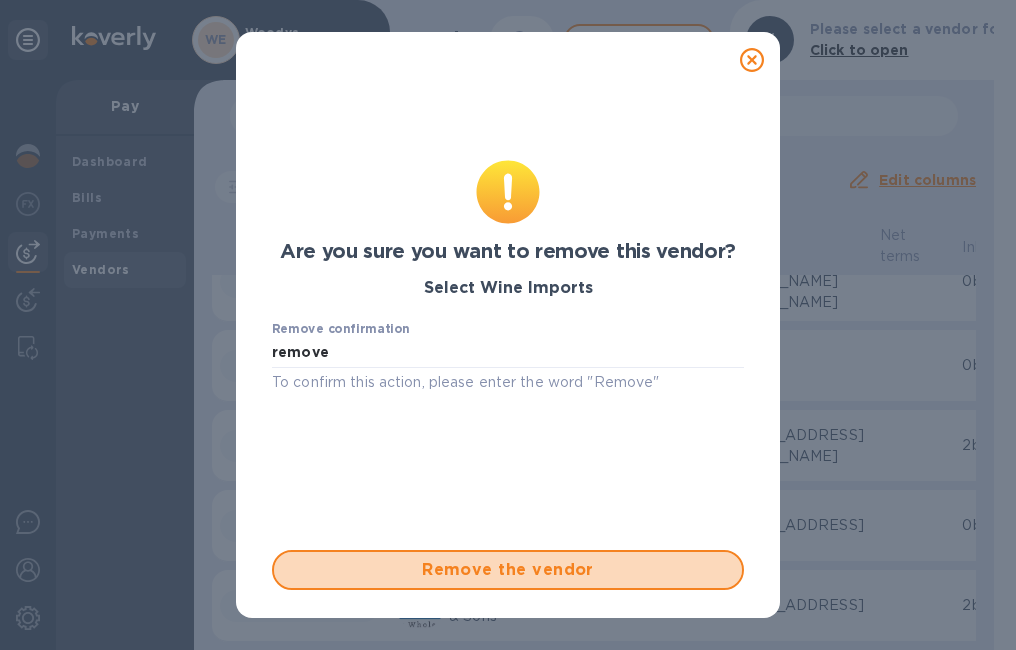 click on "Remove the vendor" at bounding box center [508, 570] 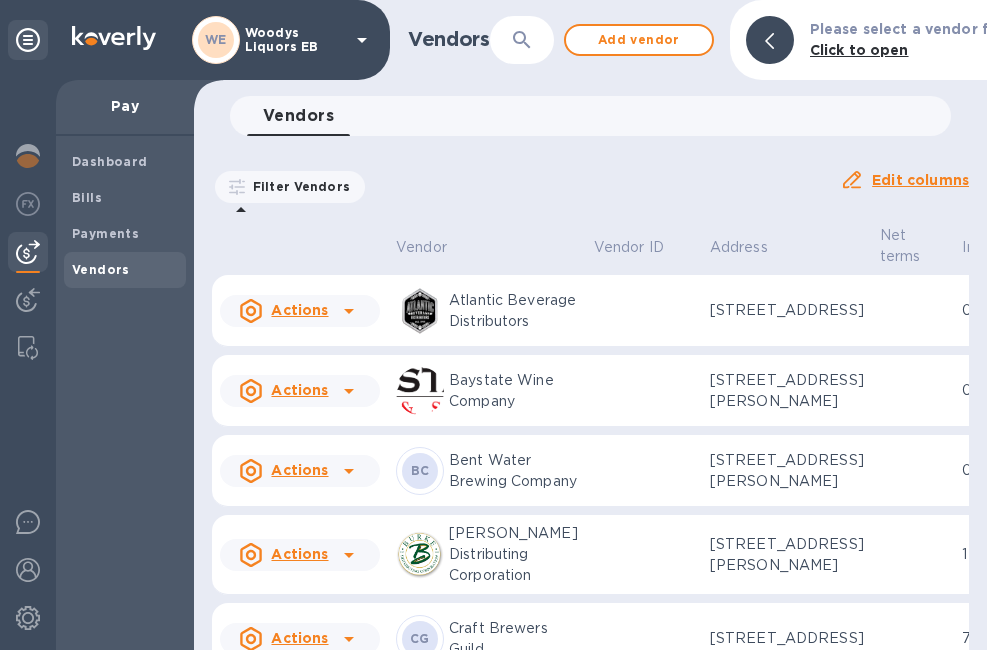 click 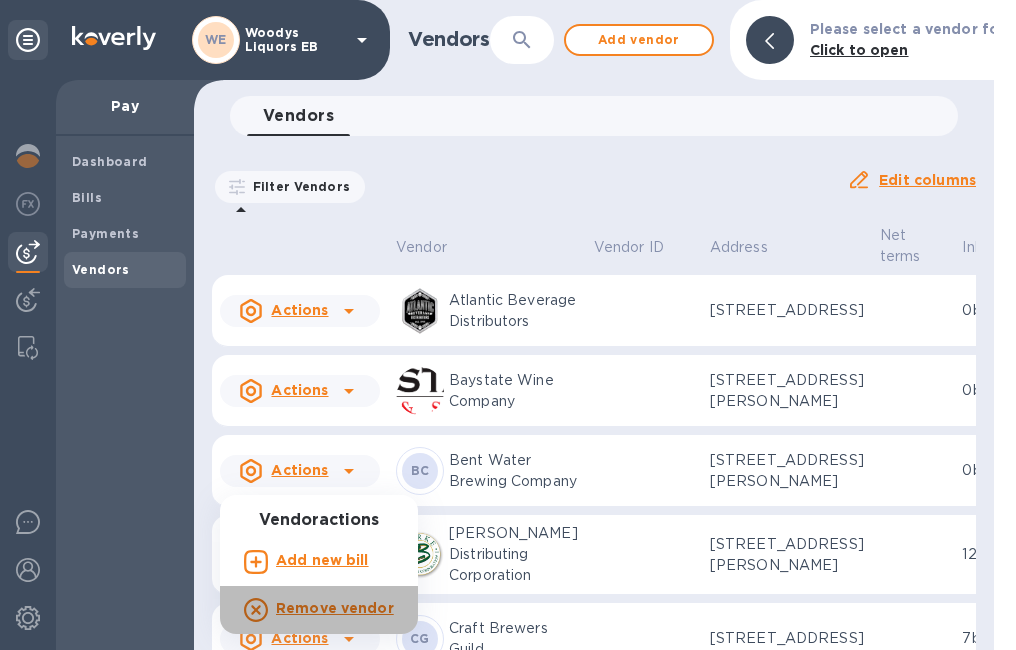 click on "Remove vendor" at bounding box center [335, 608] 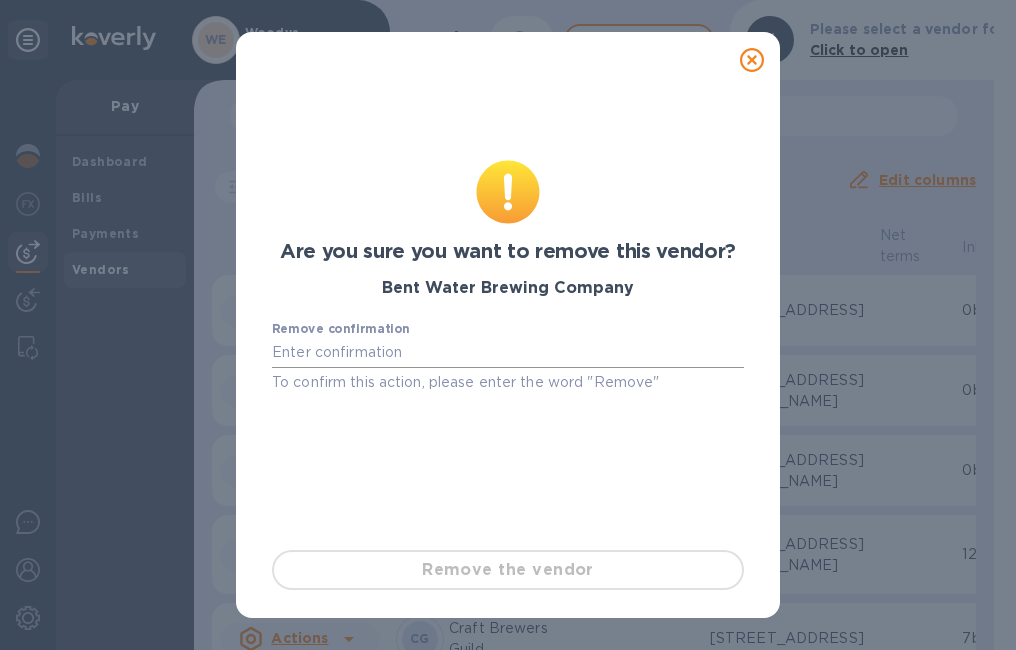 click at bounding box center (508, 353) 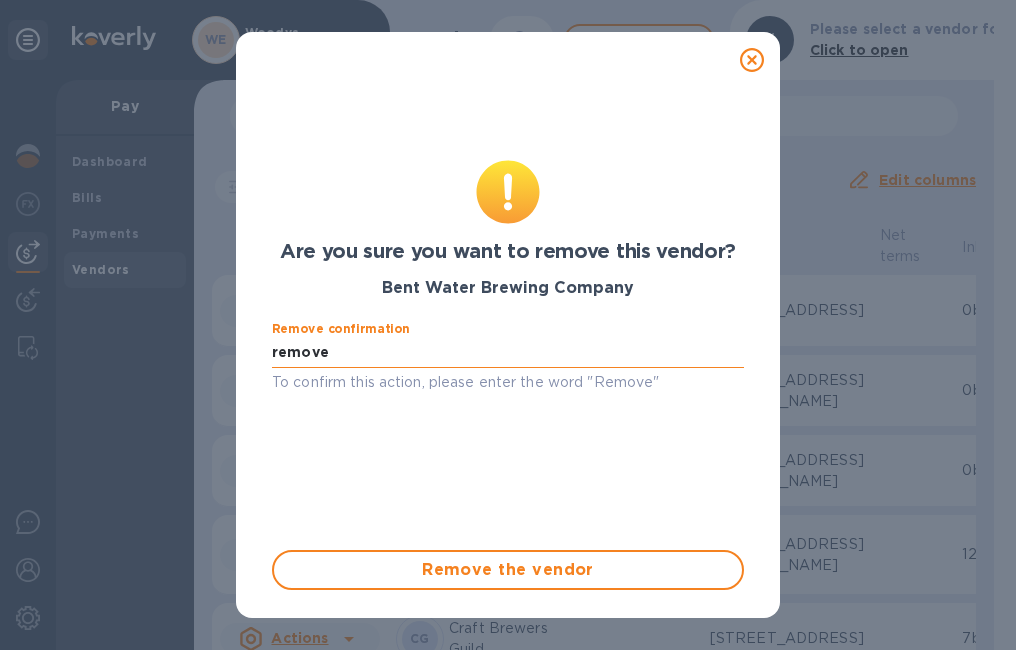 type on "remove" 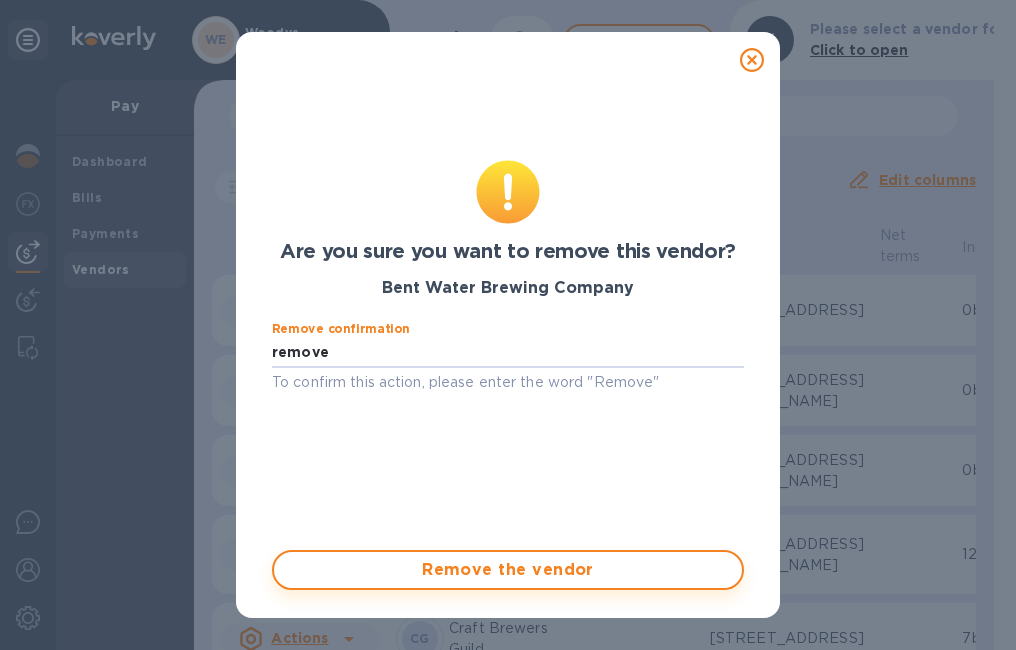 click on "Remove the vendor" at bounding box center (508, 570) 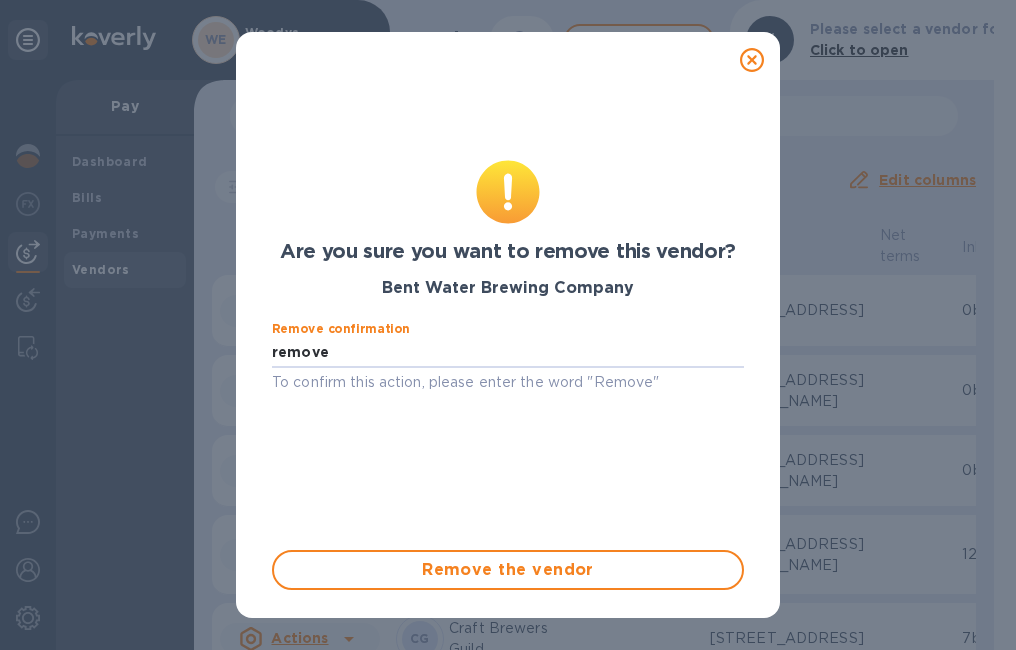 type 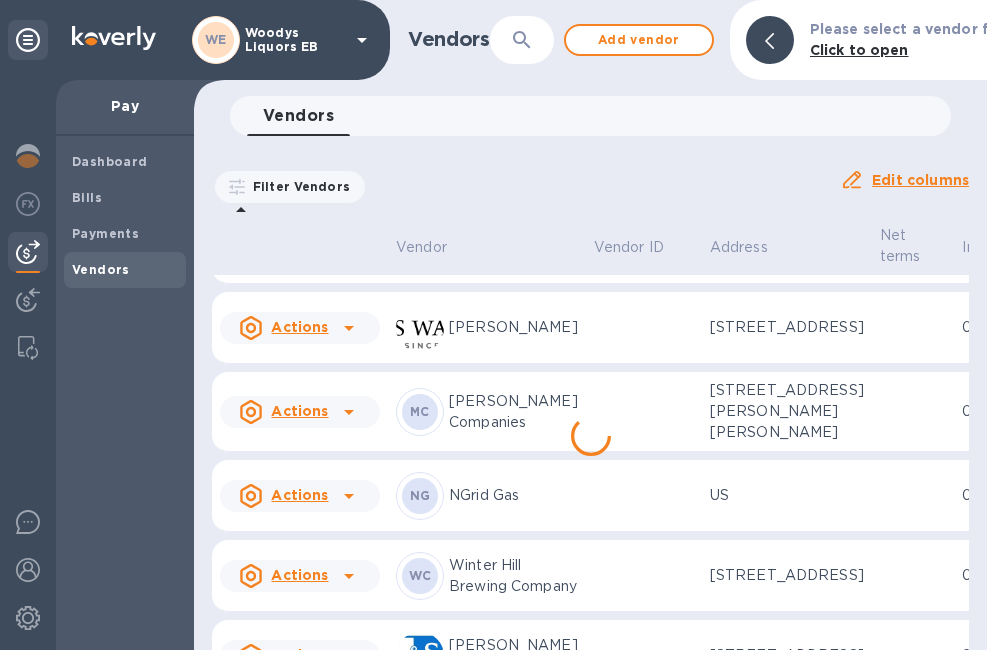 scroll, scrollTop: 802, scrollLeft: 0, axis: vertical 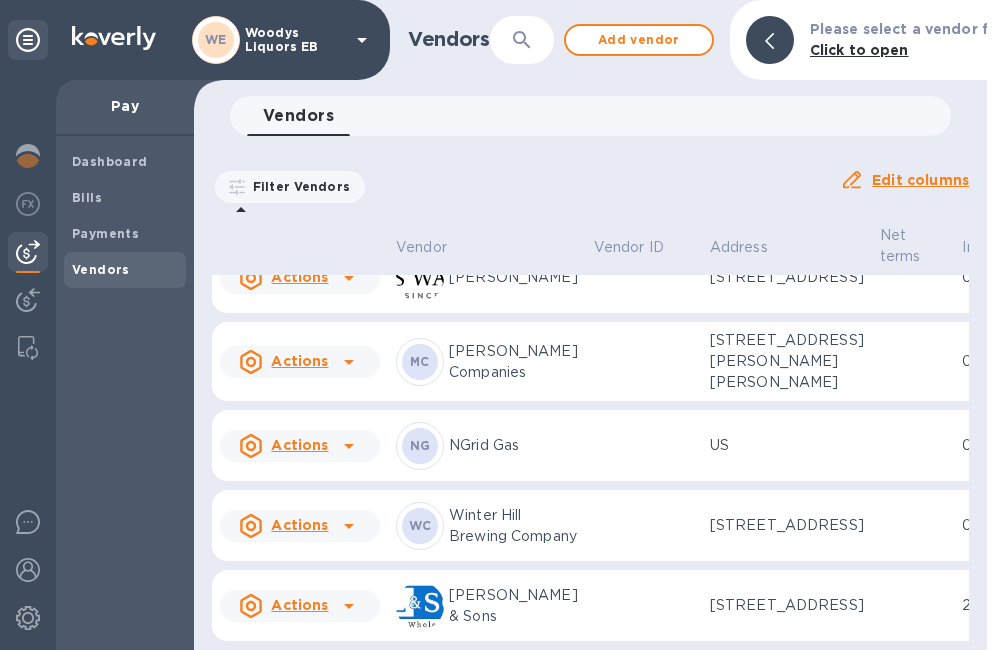 click 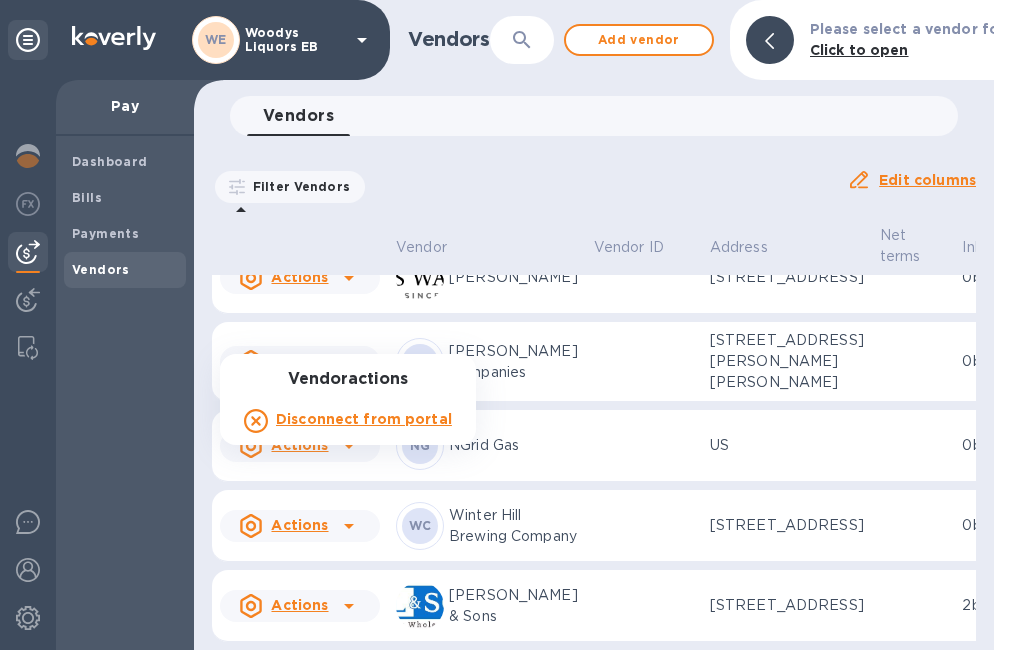 click at bounding box center [508, 325] 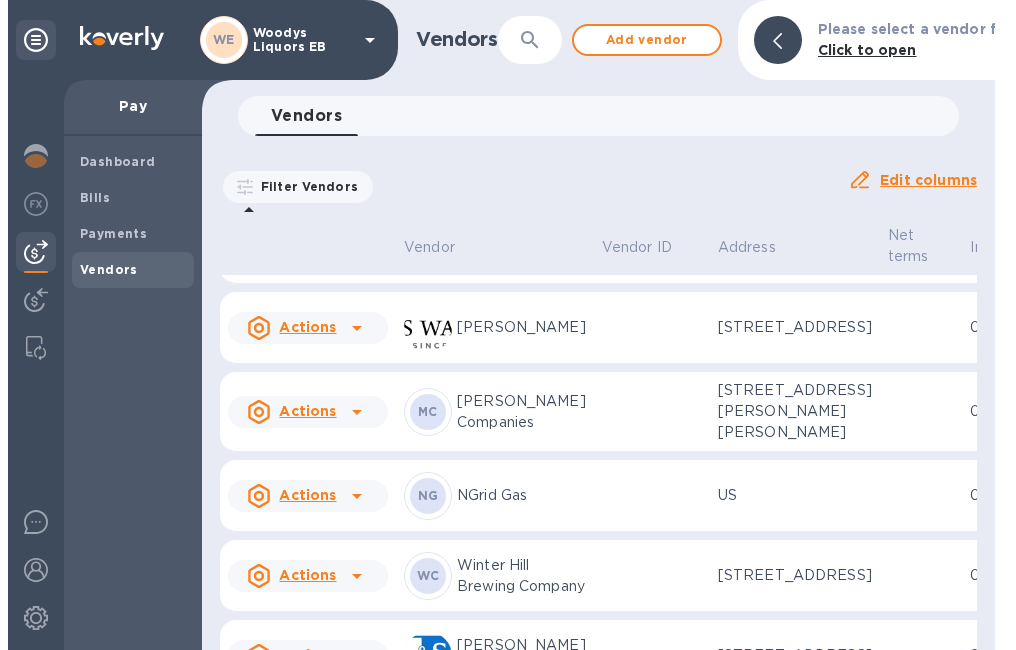 scroll, scrollTop: 600, scrollLeft: 0, axis: vertical 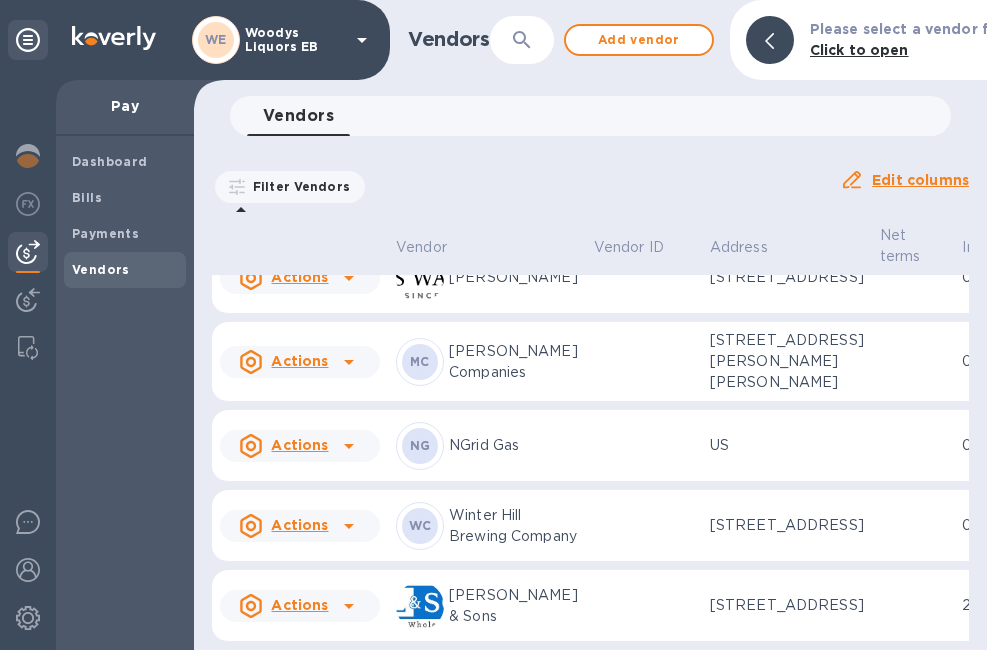 click on "WE Woodys Liquors EB" at bounding box center [283, 40] 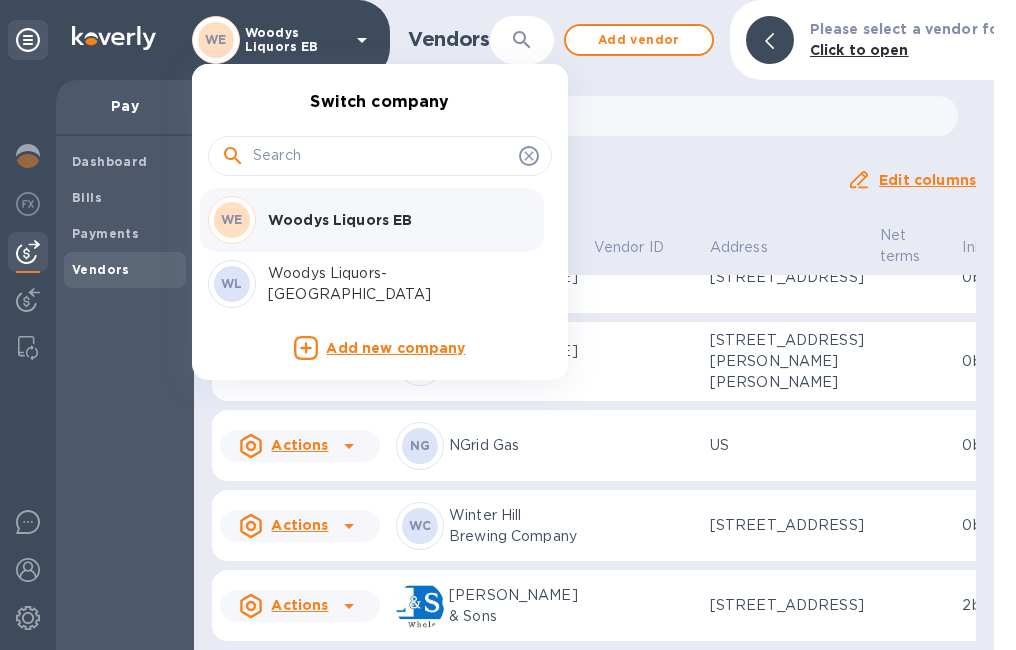 click on "Woodys Liquors-[GEOGRAPHIC_DATA]" at bounding box center [394, 284] 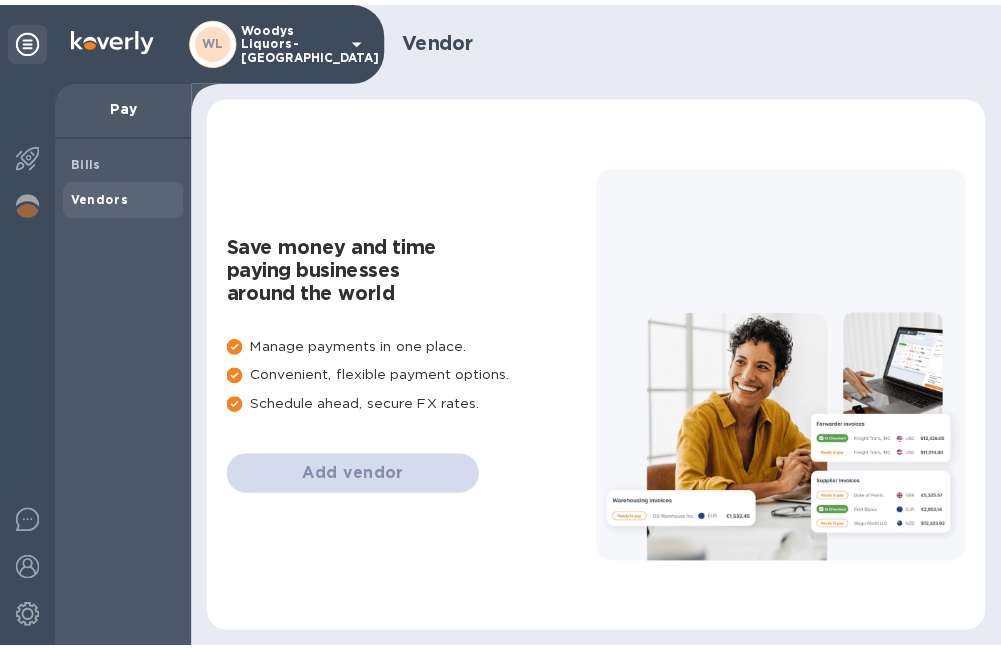 scroll, scrollTop: 0, scrollLeft: 0, axis: both 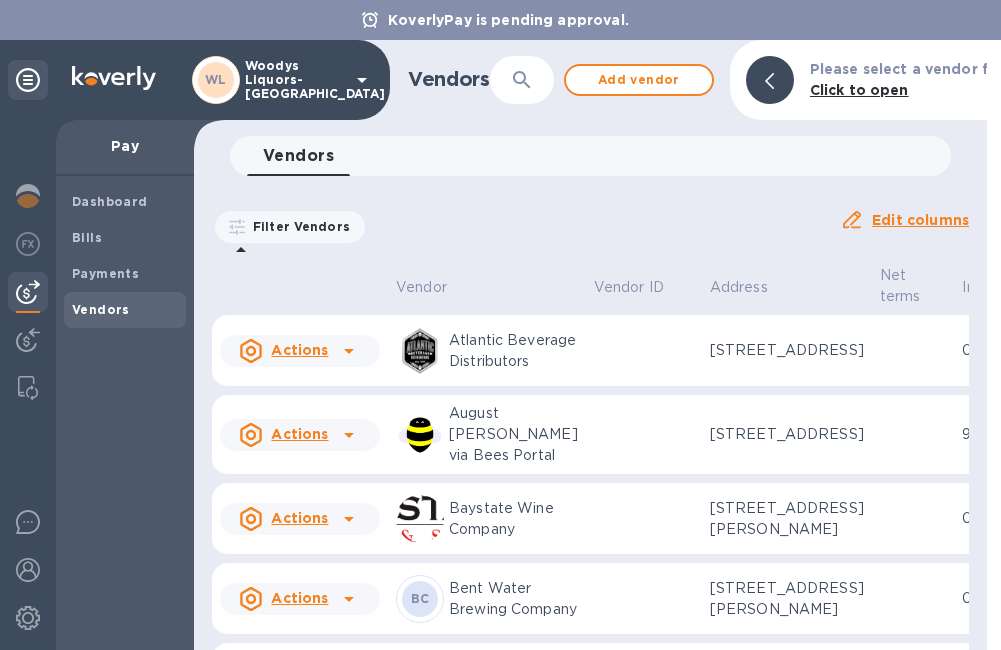 drag, startPoint x: 90, startPoint y: 309, endPoint x: 106, endPoint y: 298, distance: 19.416489 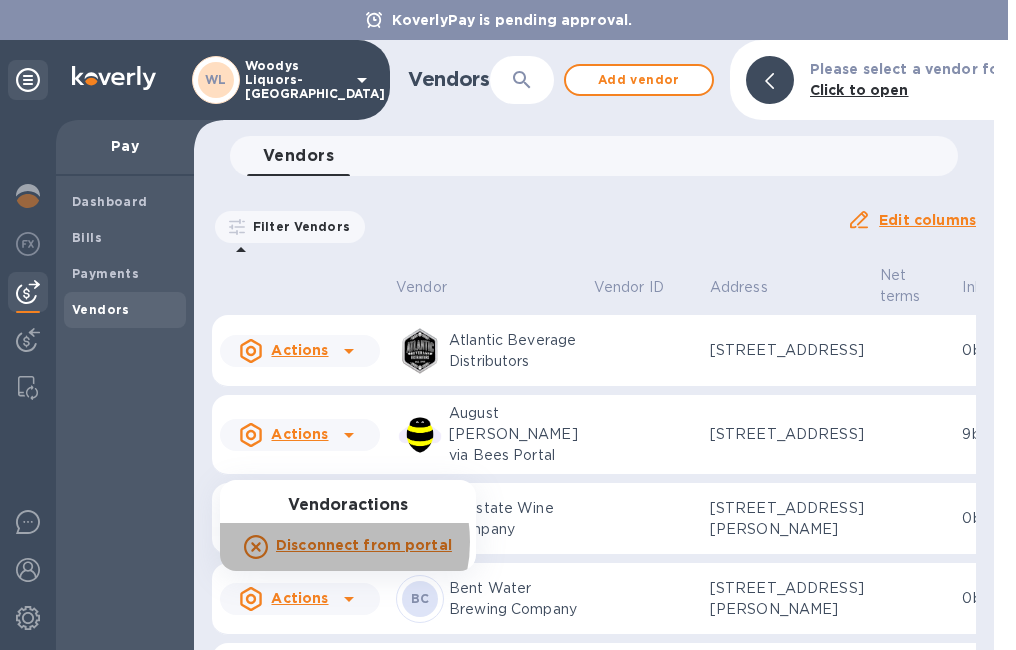 click on "Disconnect from portal" at bounding box center [364, 545] 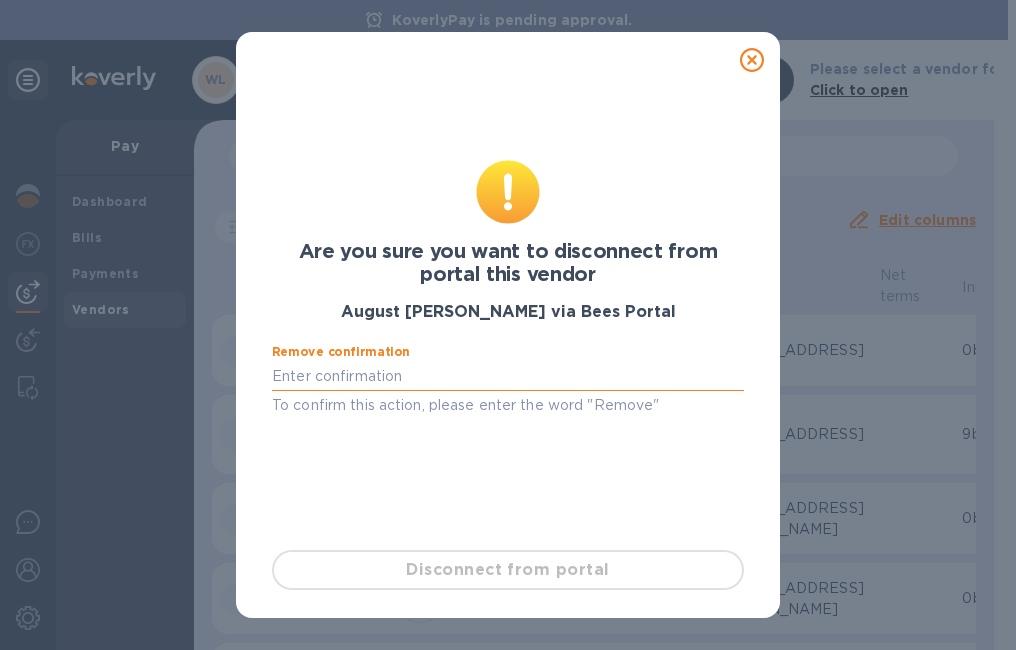 click at bounding box center (508, 376) 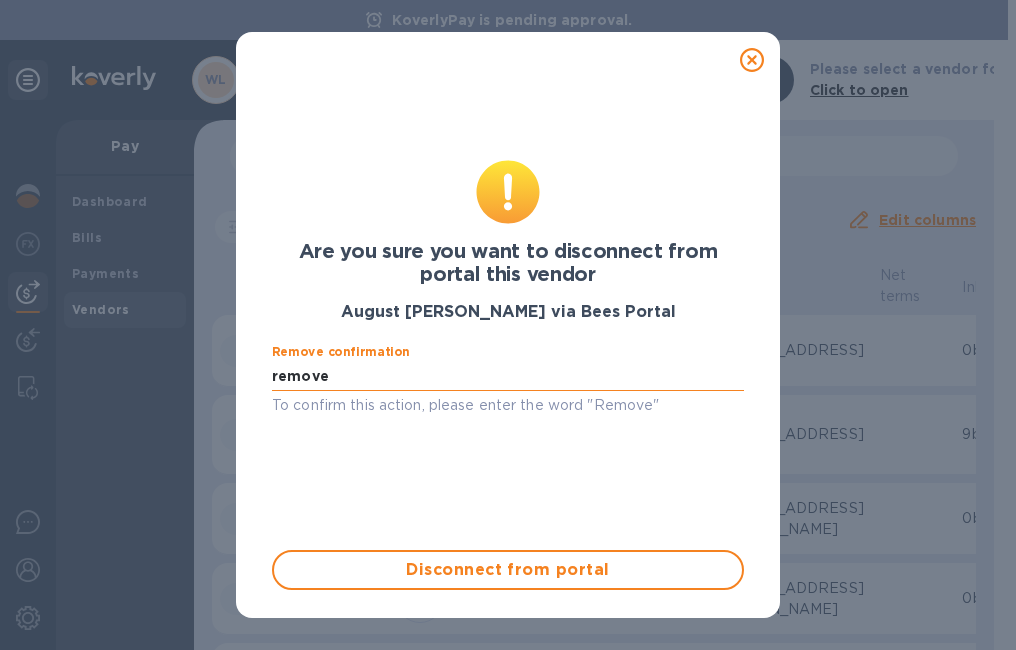 type on "remove" 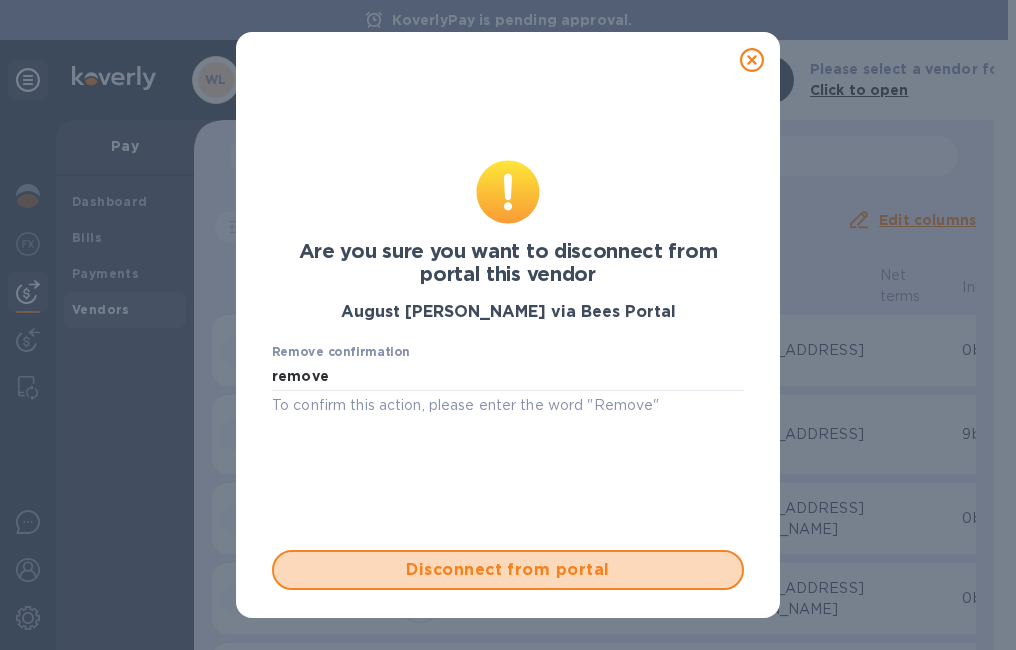 click on "Disconnect from portal" at bounding box center (508, 570) 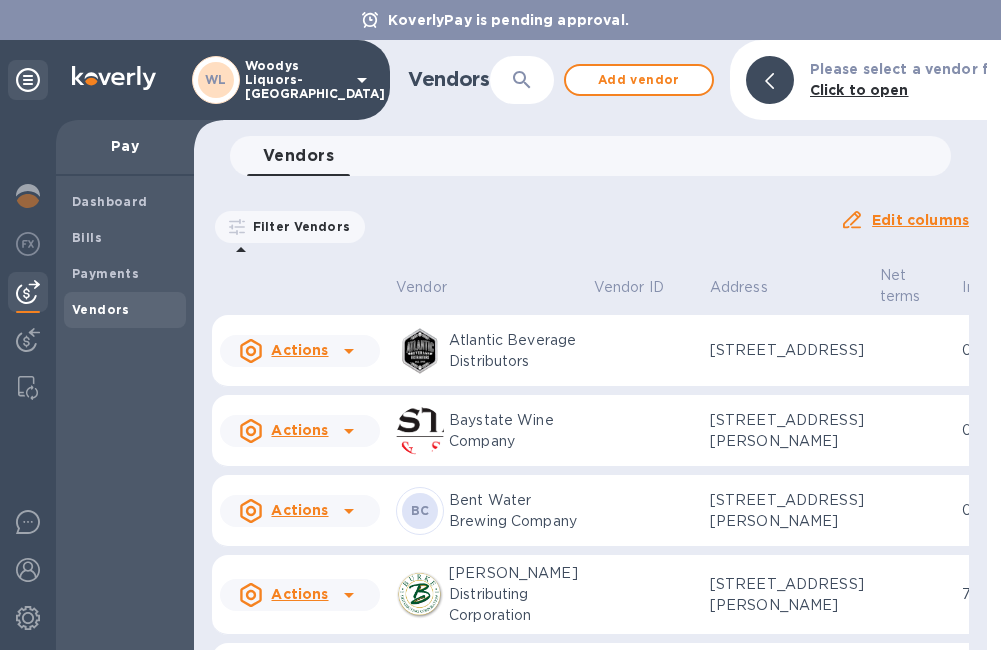 click at bounding box center [349, 511] 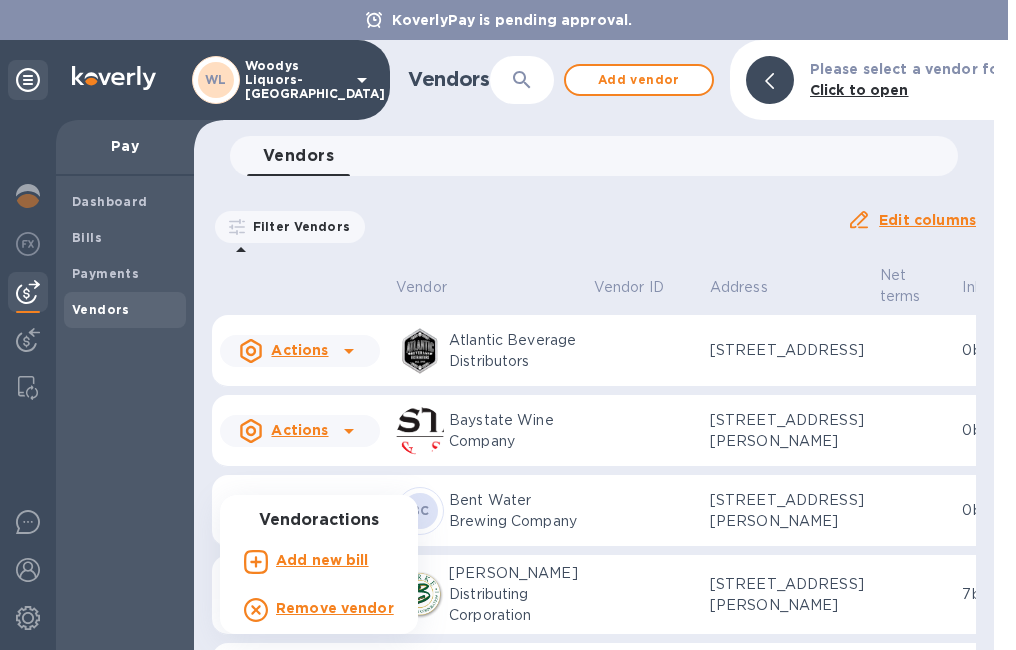 click on "Remove vendor" at bounding box center [335, 608] 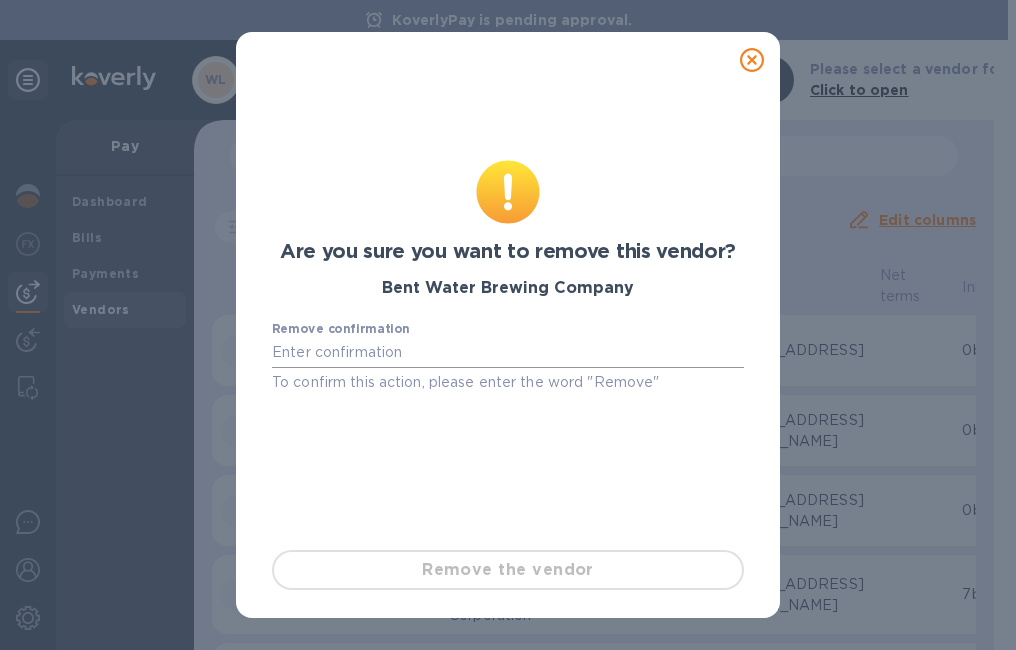 click at bounding box center (508, 353) 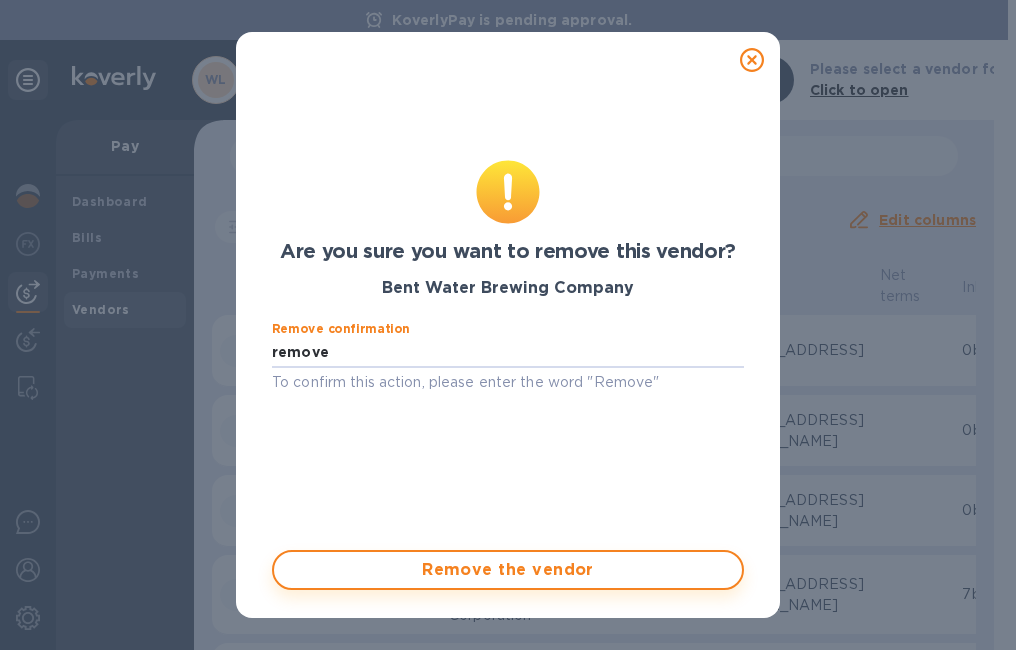type on "remove" 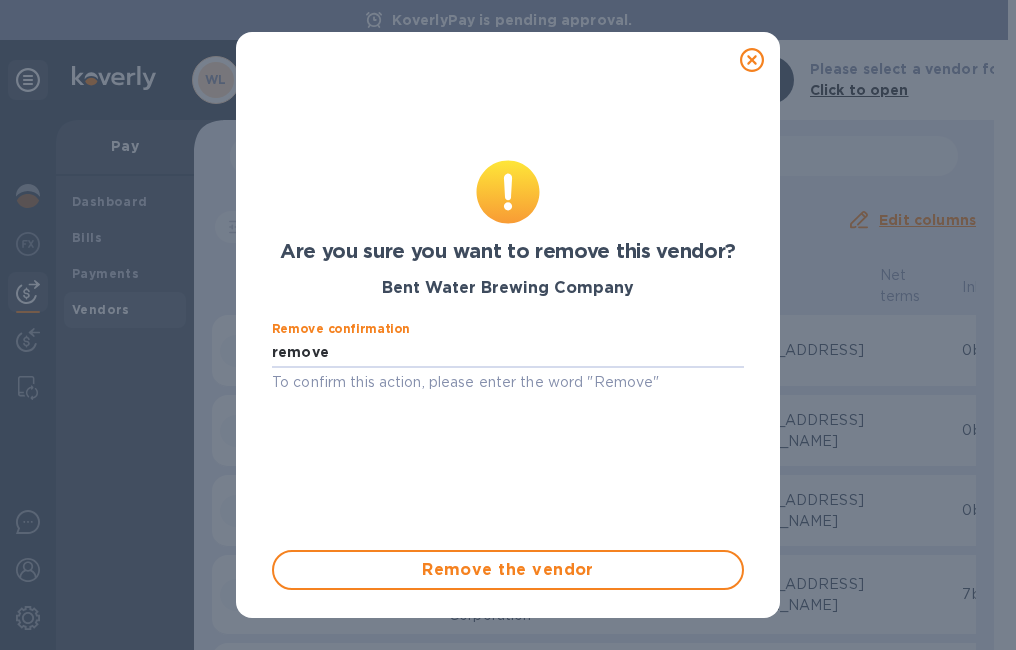 click on "Remove the vendor" at bounding box center [508, 570] 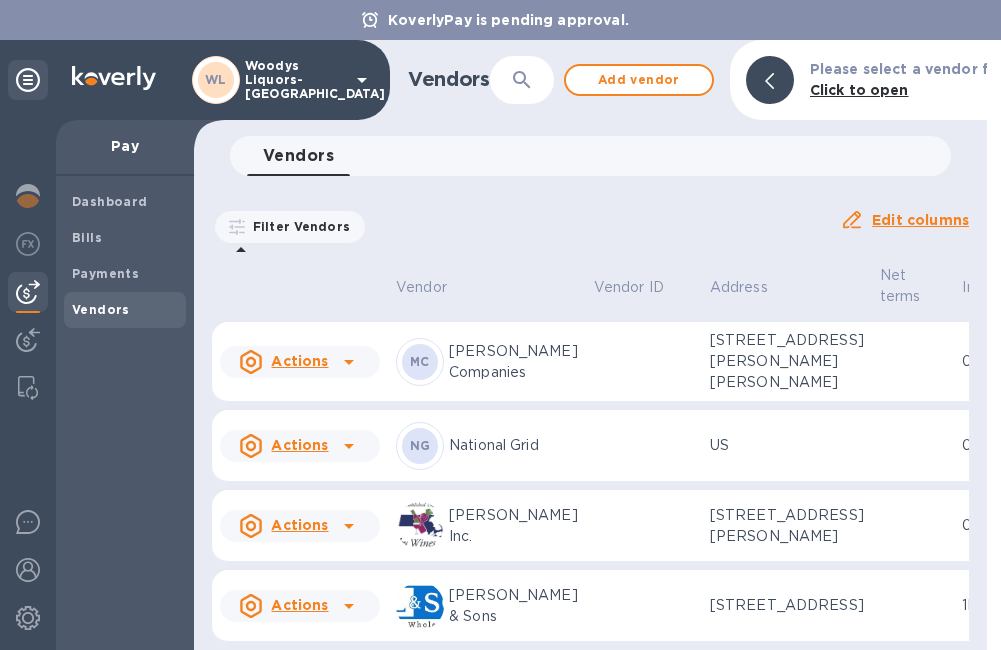 scroll, scrollTop: 720, scrollLeft: 0, axis: vertical 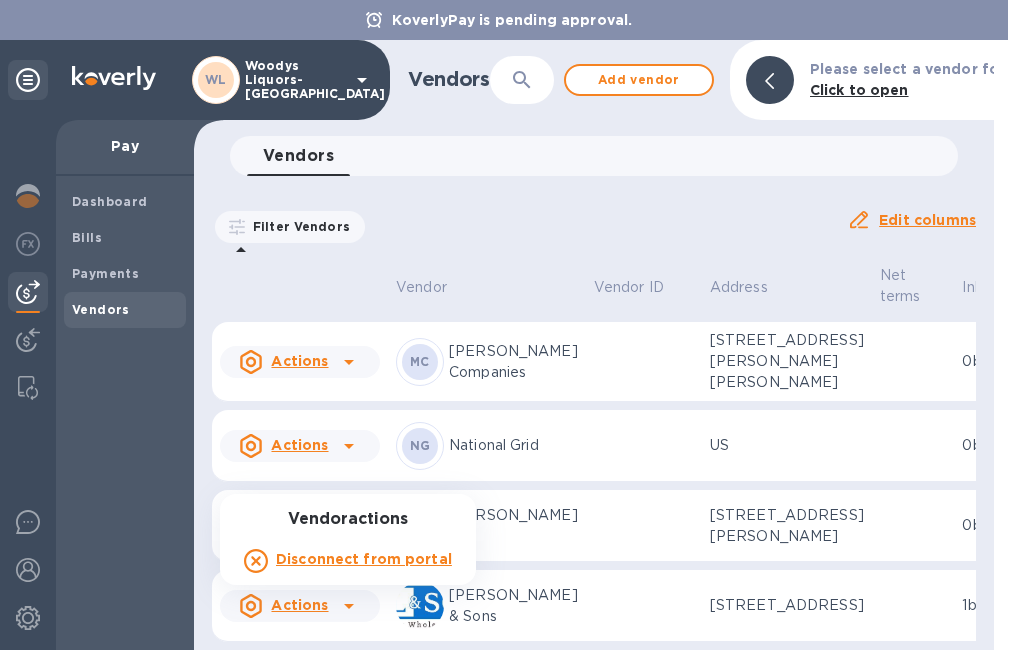 click on "Disconnect from portal" at bounding box center [364, 559] 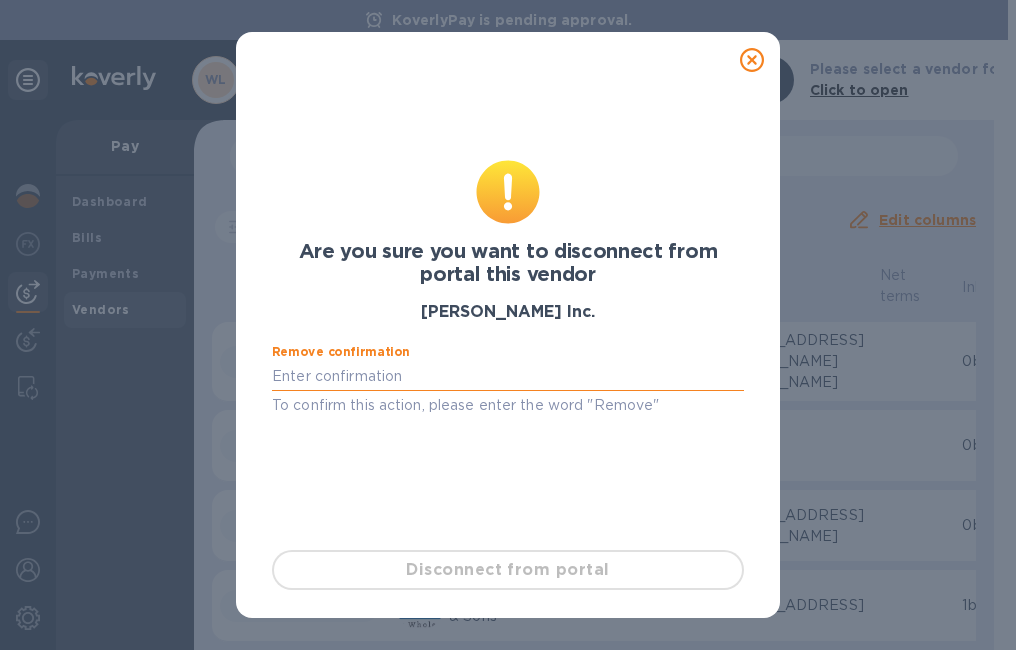 click at bounding box center (508, 376) 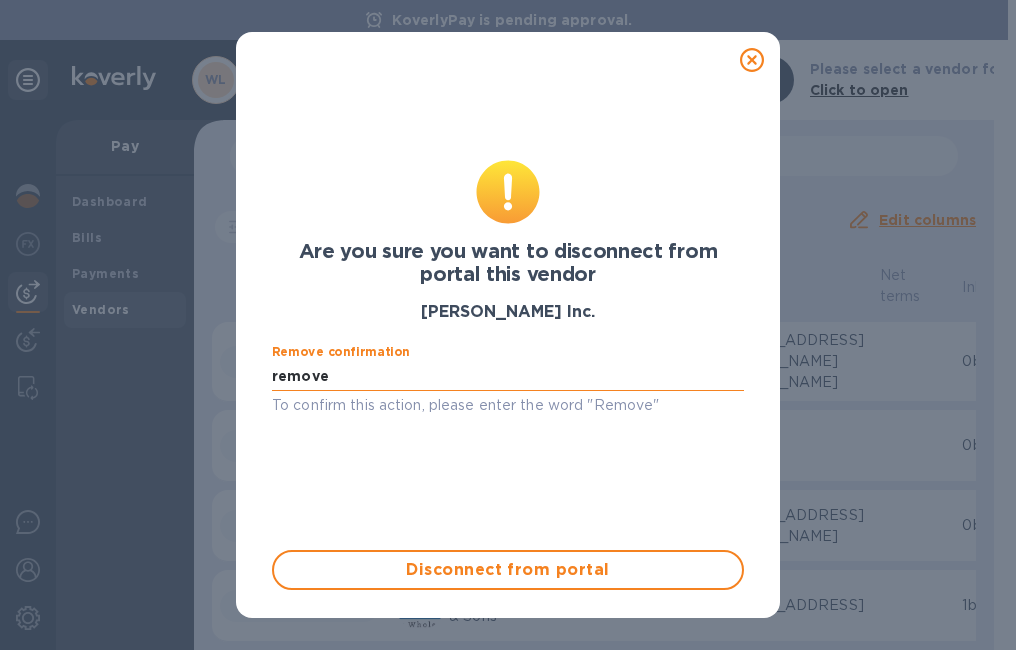 type on "remove" 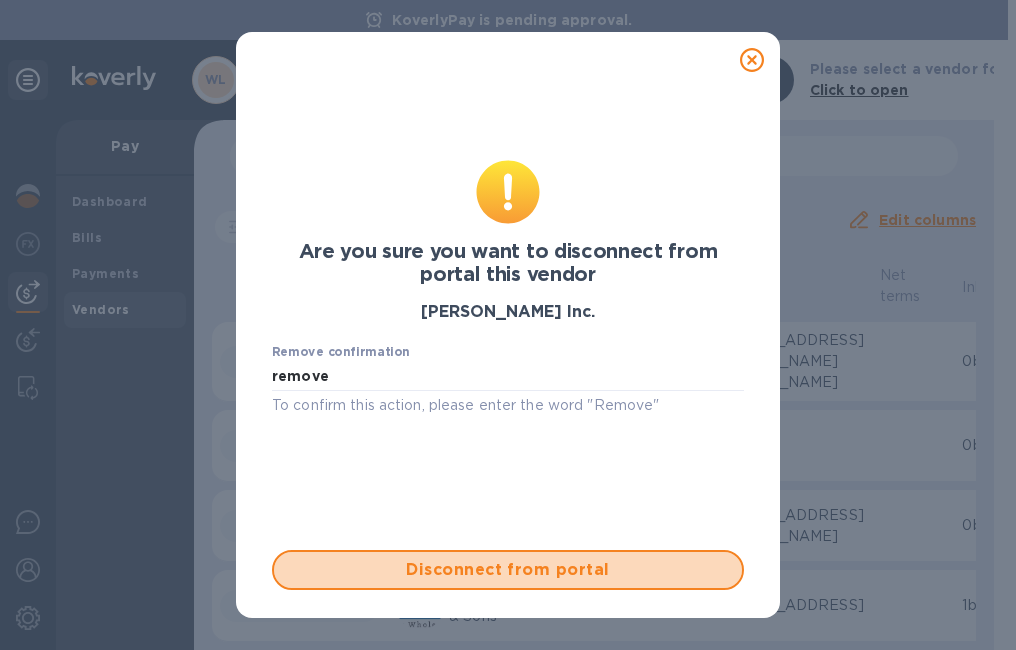 click on "Disconnect from portal" at bounding box center (508, 570) 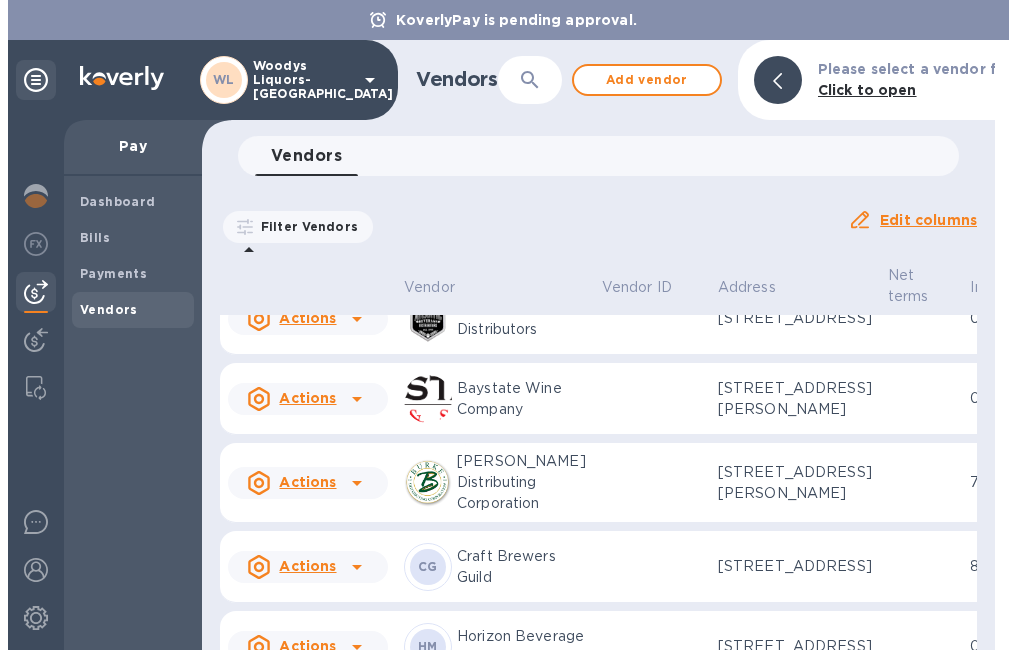 scroll, scrollTop: 132, scrollLeft: 0, axis: vertical 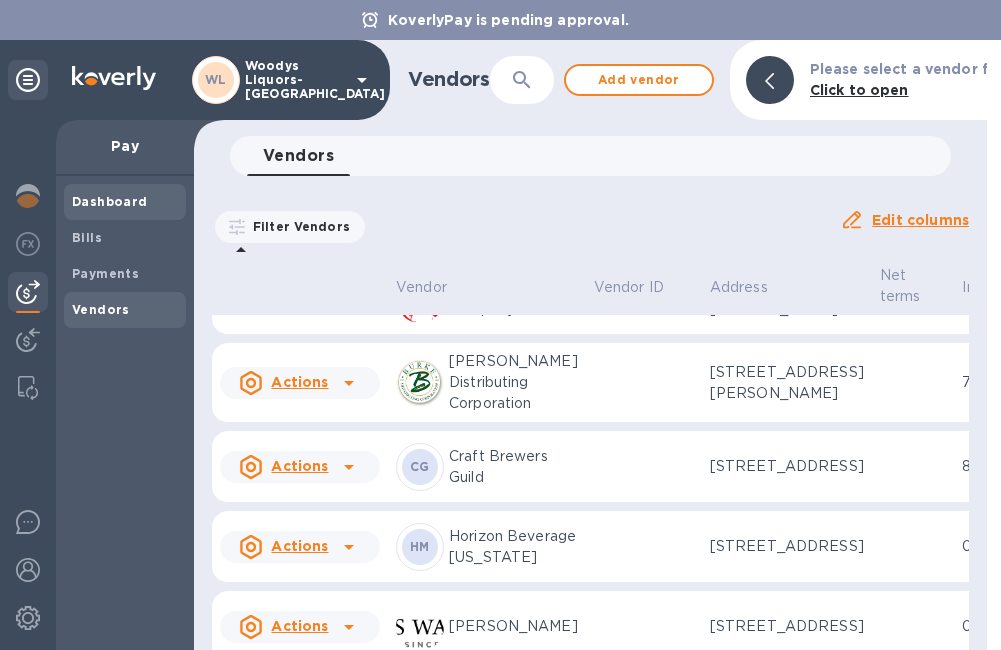 click on "Dashboard" at bounding box center [125, 202] 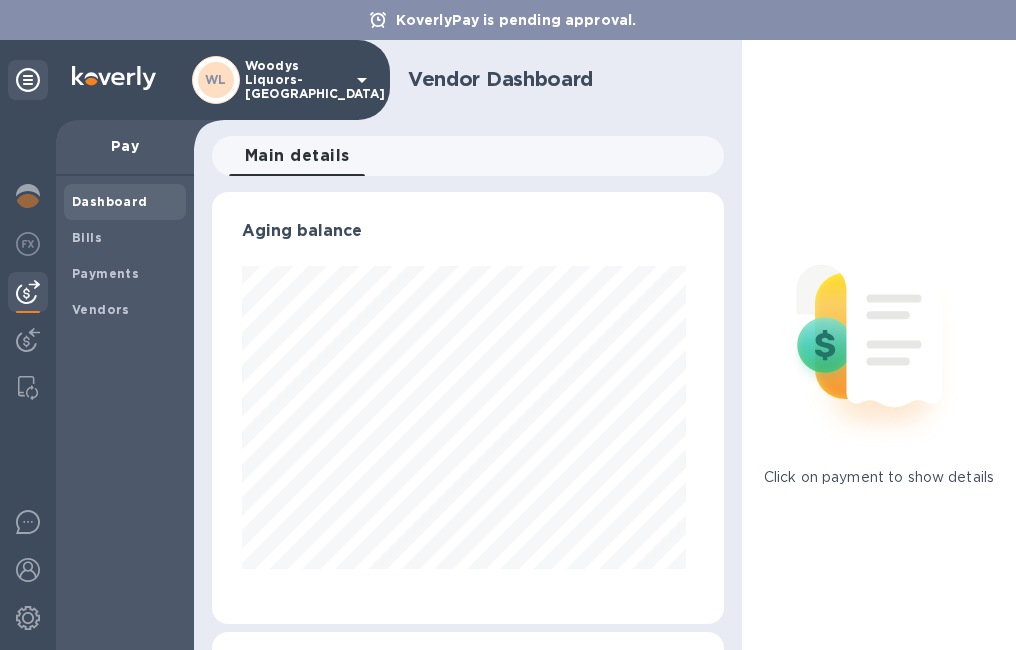 scroll, scrollTop: 999568, scrollLeft: 999496, axis: both 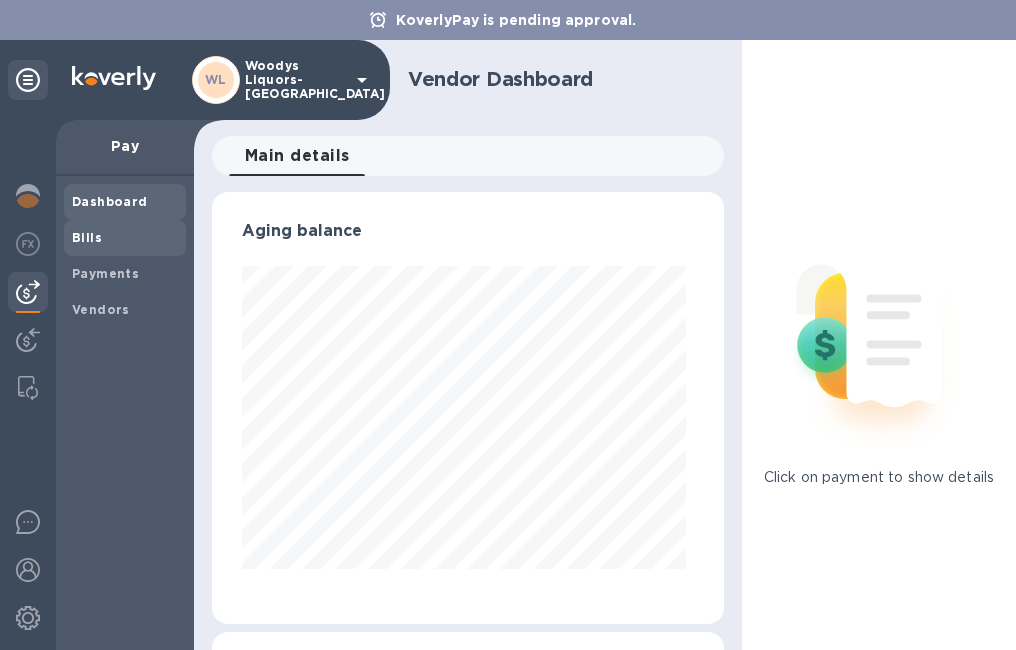 click on "Bills" at bounding box center (87, 238) 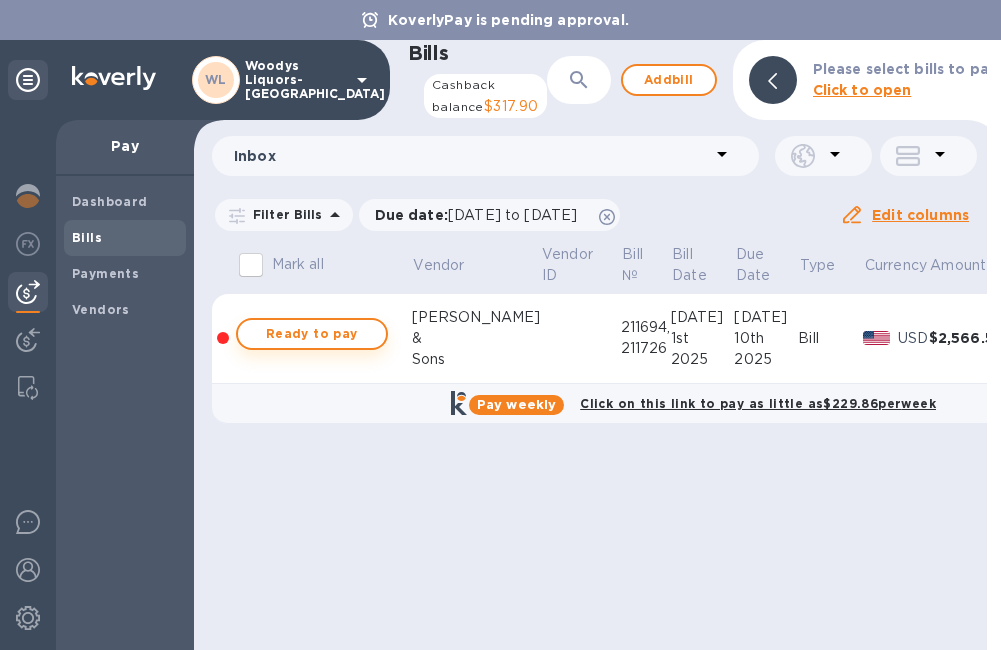 click on "Ready to pay" at bounding box center [312, 334] 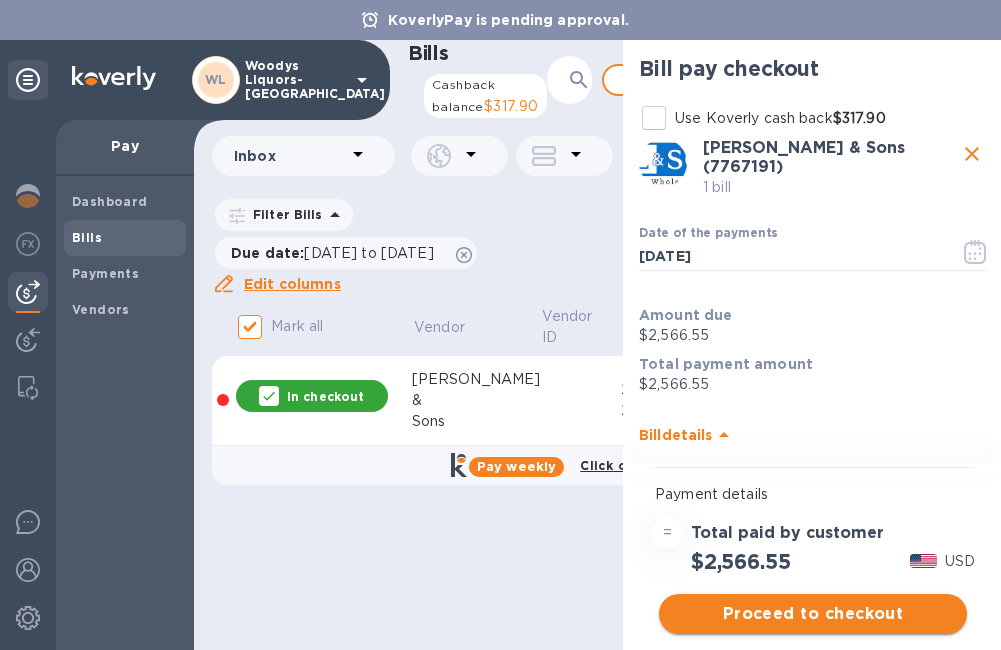 click on "Proceed to checkout" at bounding box center [813, 614] 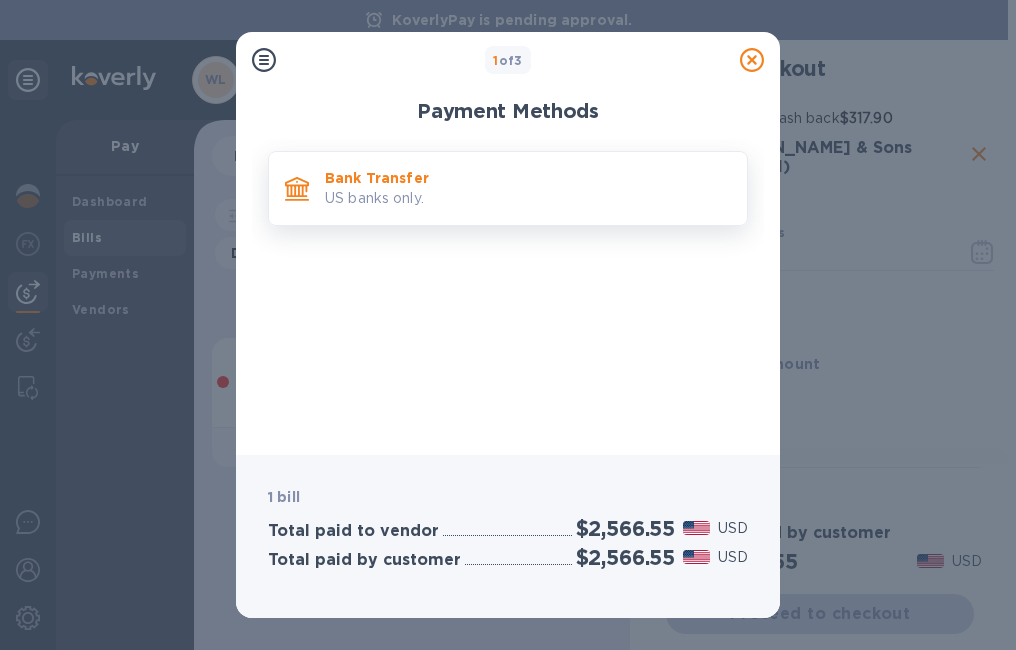 click on "US banks only." at bounding box center (528, 198) 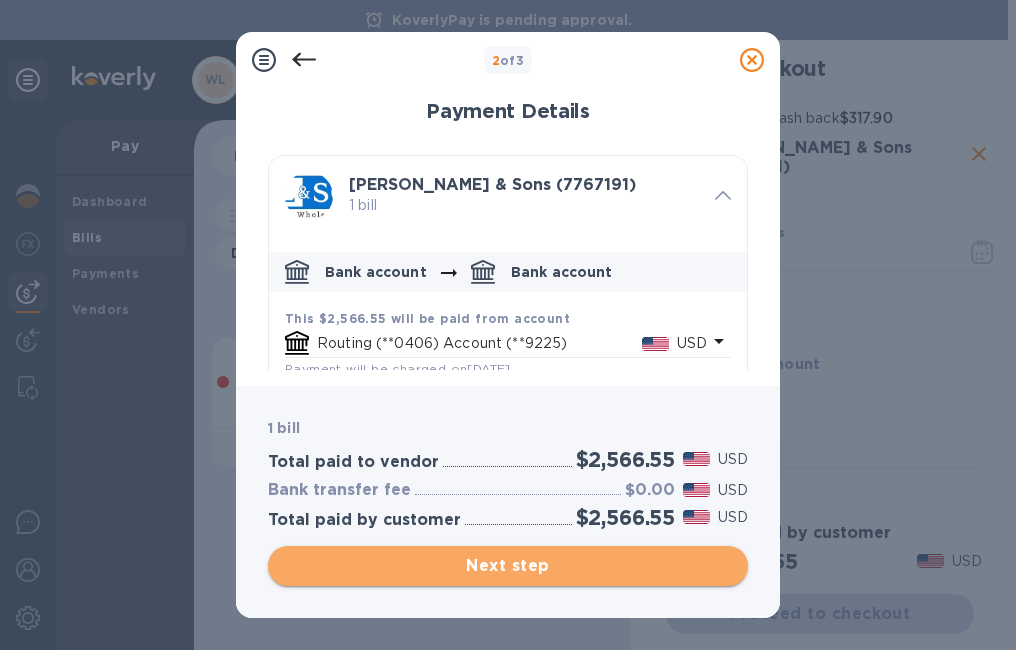 click on "Next step" at bounding box center [508, 566] 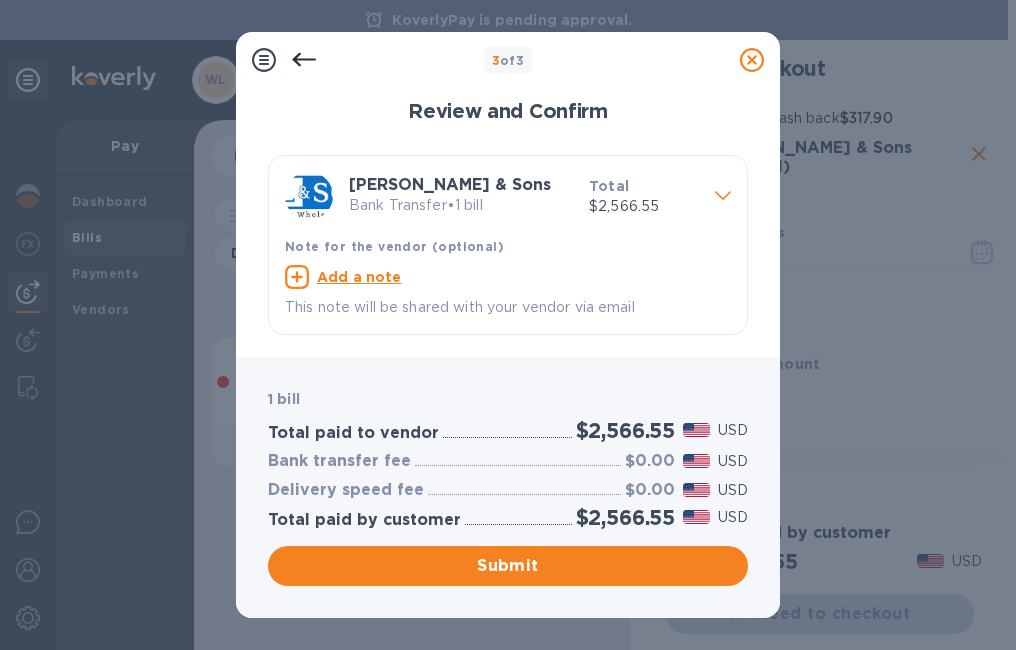 click on "Submit" at bounding box center [508, 566] 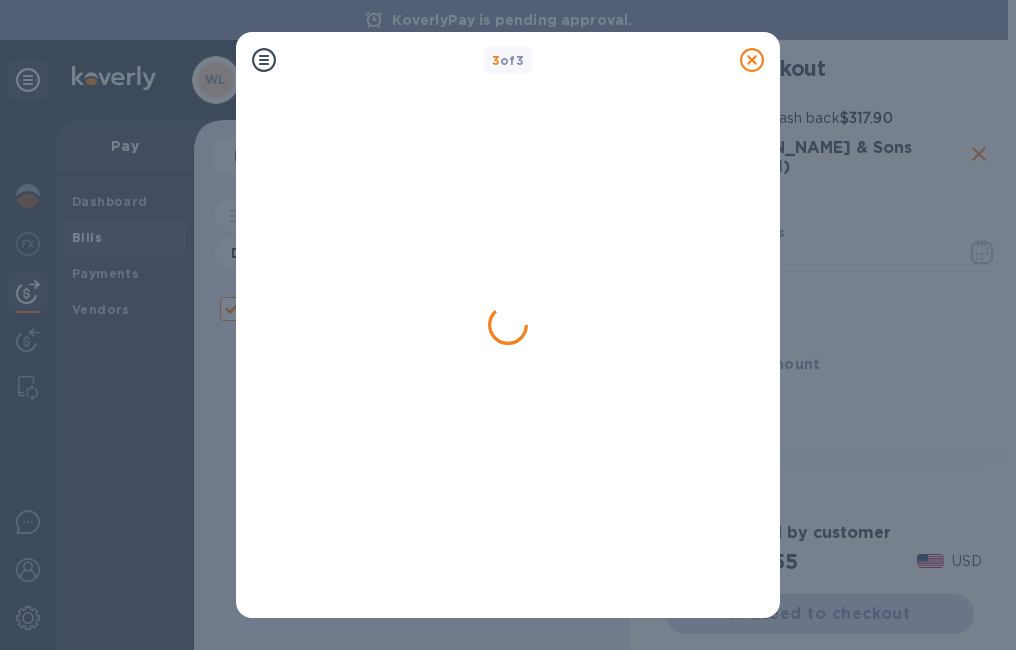 checkbox on "false" 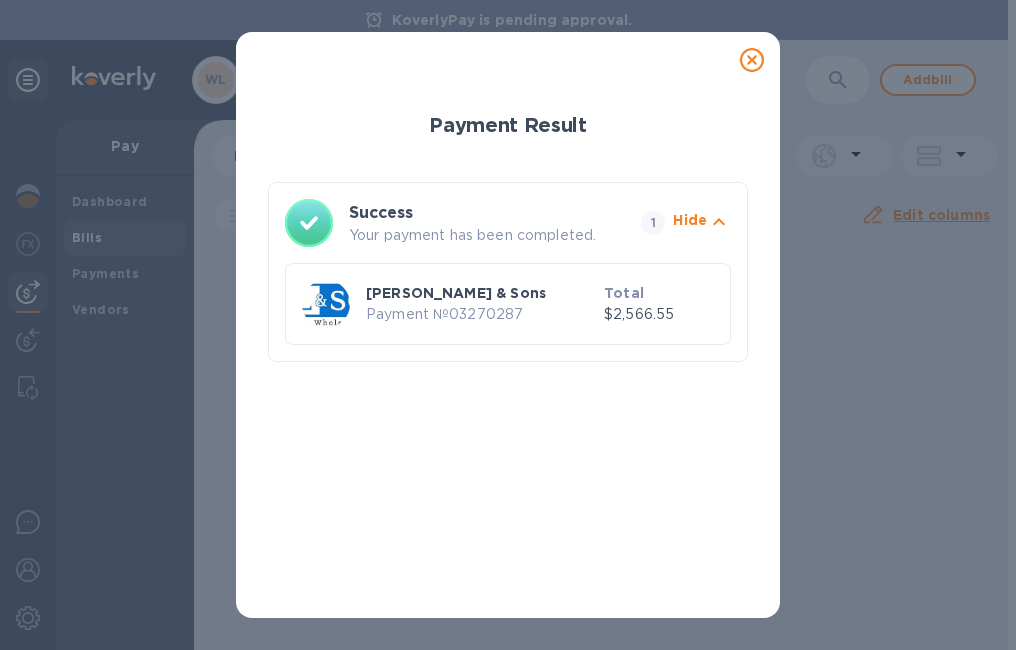 click 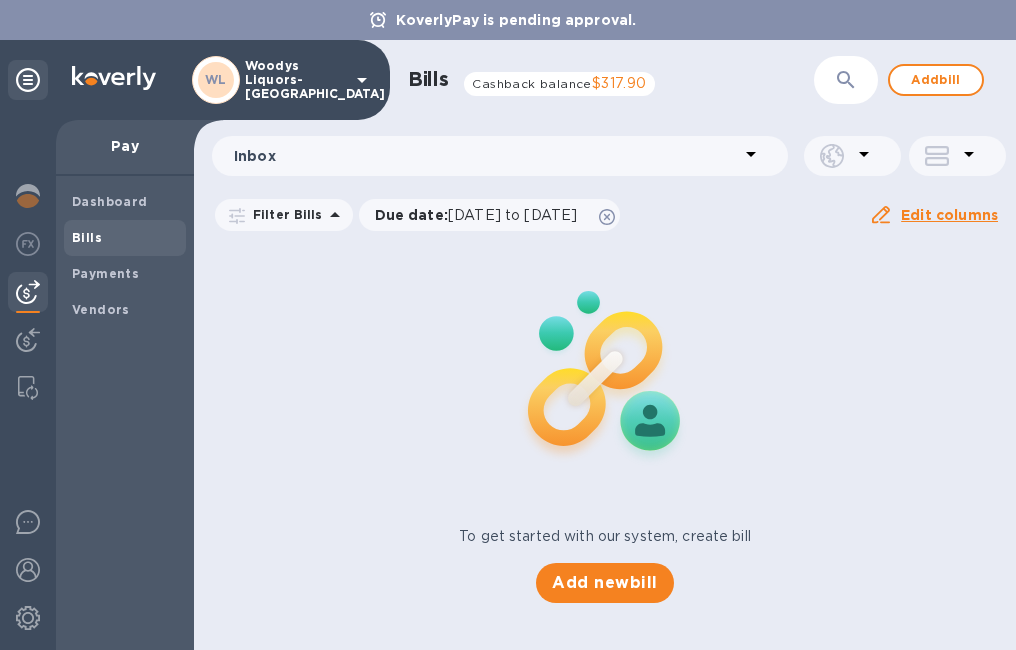 click on "Woodys Liquors-[GEOGRAPHIC_DATA]" at bounding box center (295, 80) 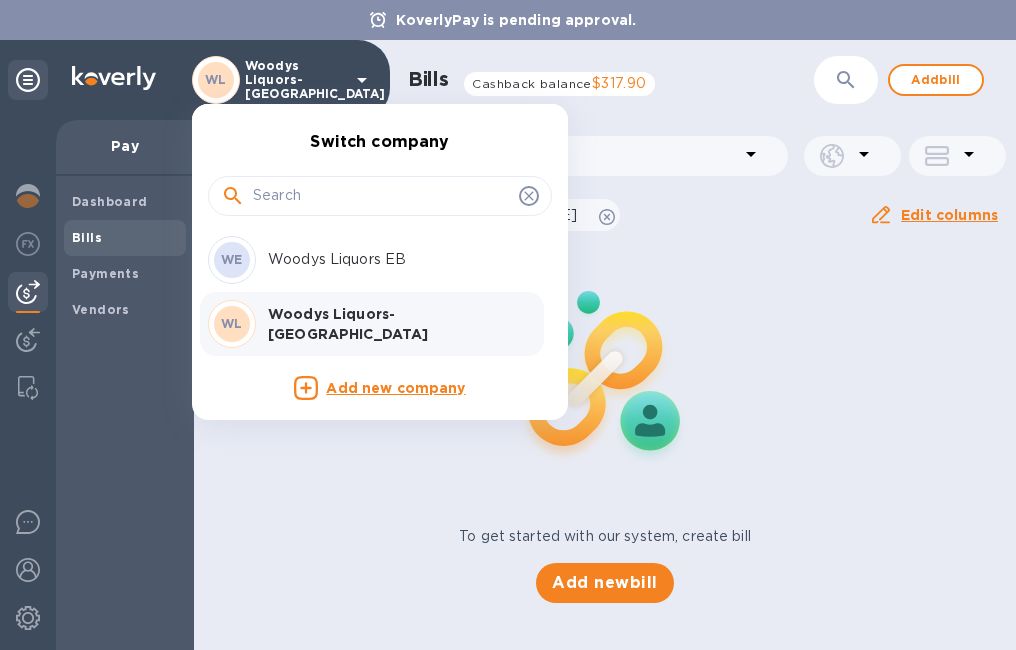 click on "Woodys Liquors EB" at bounding box center [394, 259] 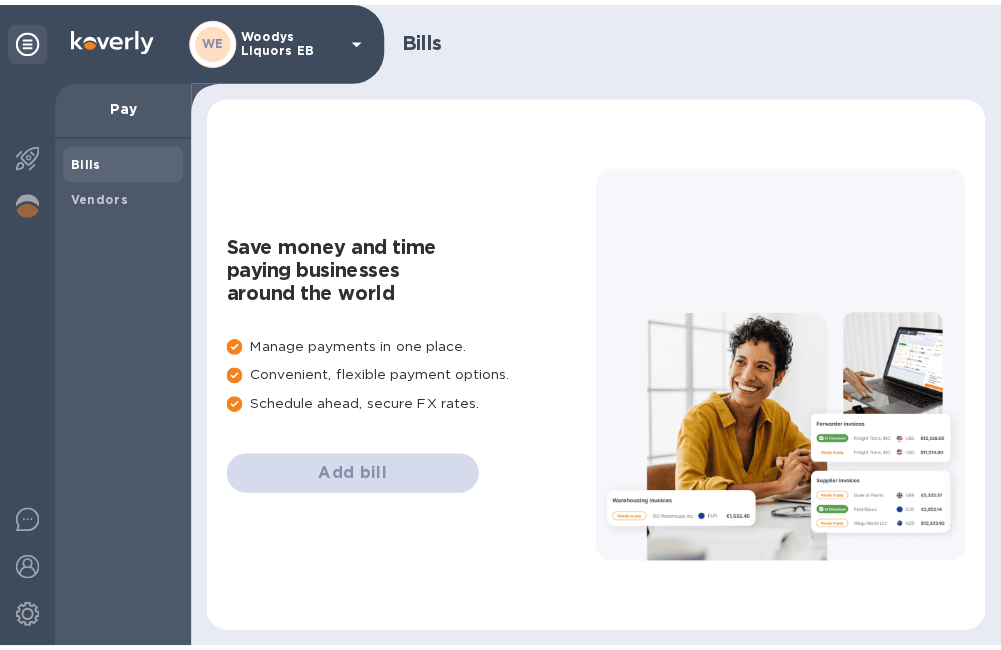 scroll, scrollTop: 0, scrollLeft: 0, axis: both 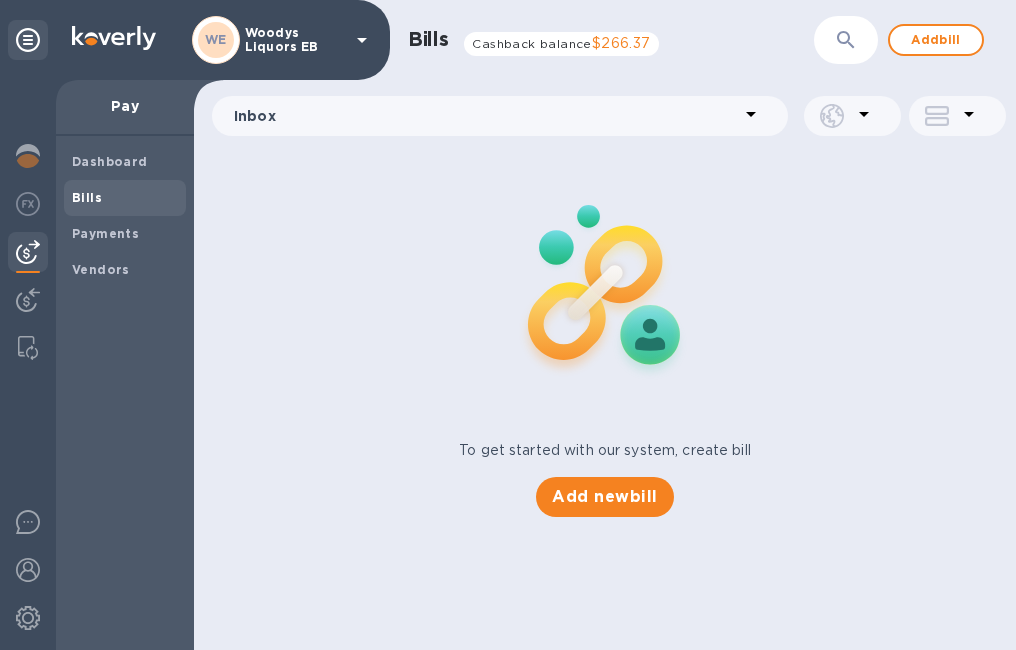 click on "Bills" at bounding box center (125, 198) 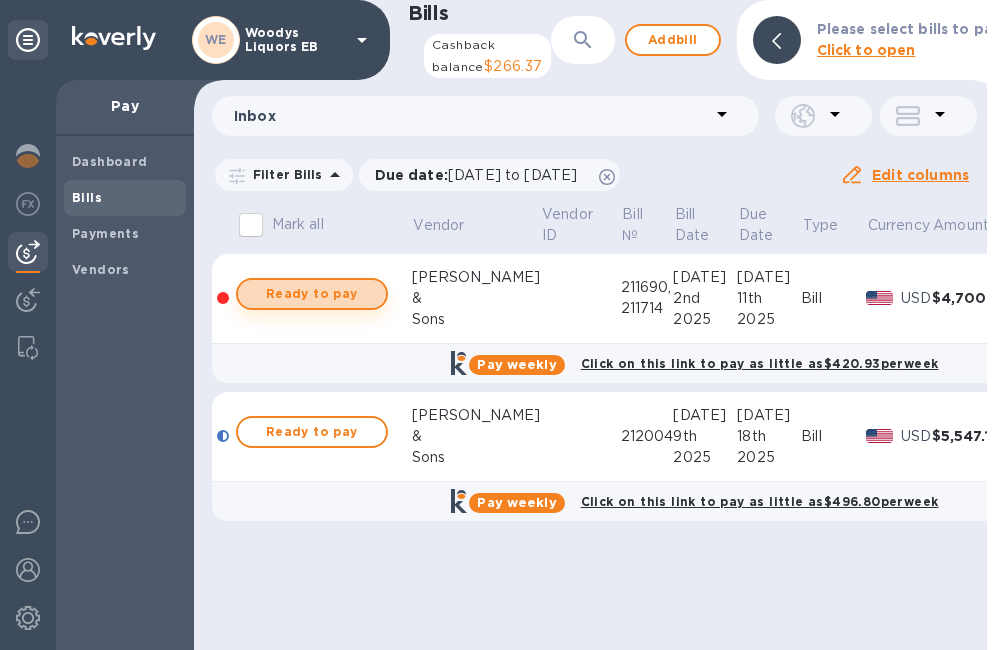 click on "Ready to pay" at bounding box center (312, 294) 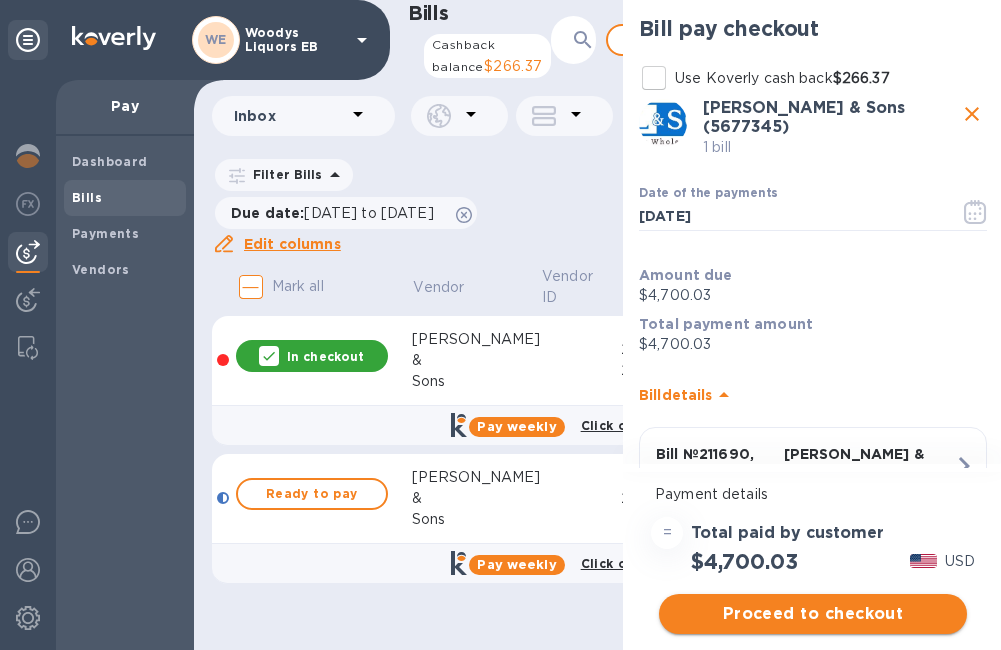click on "Proceed to checkout" at bounding box center [813, 614] 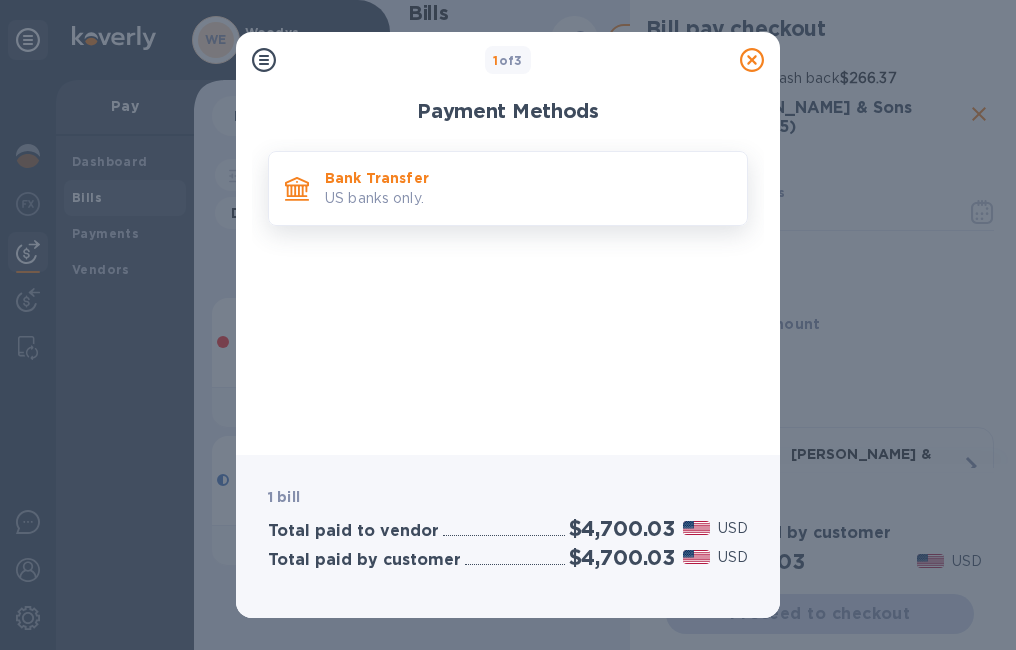 click on "US banks only." at bounding box center [528, 198] 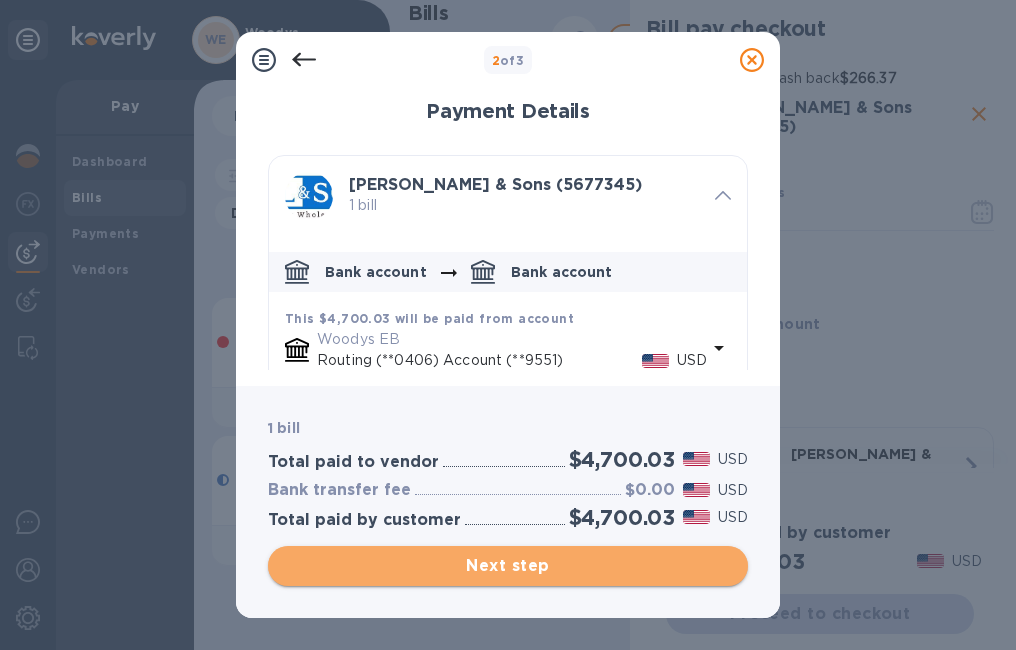 click on "Next step" at bounding box center [508, 566] 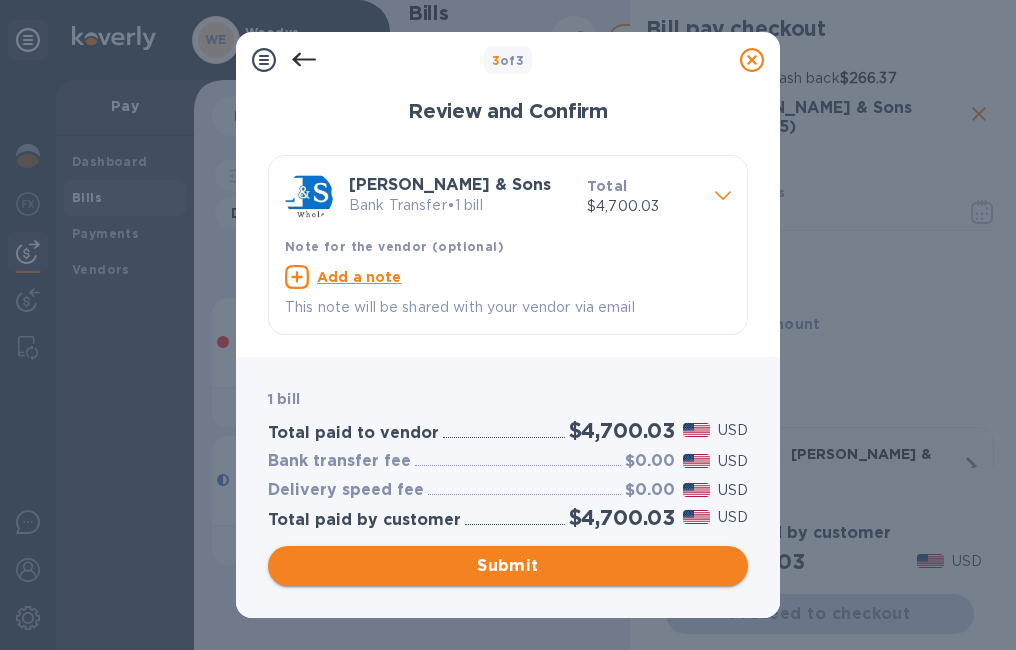 click on "Submit" at bounding box center [508, 566] 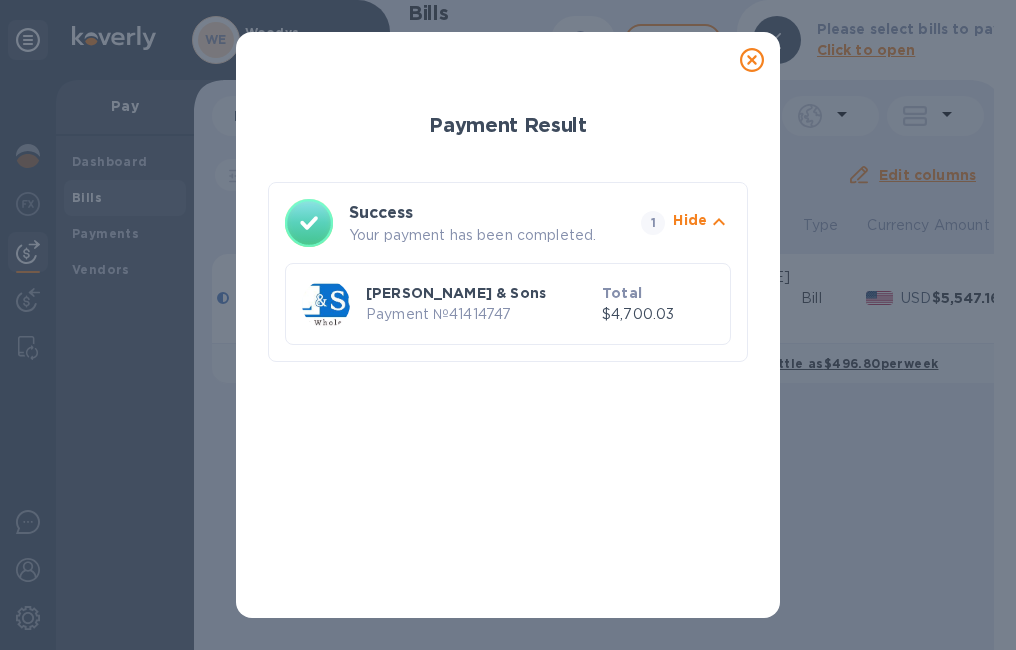 click 